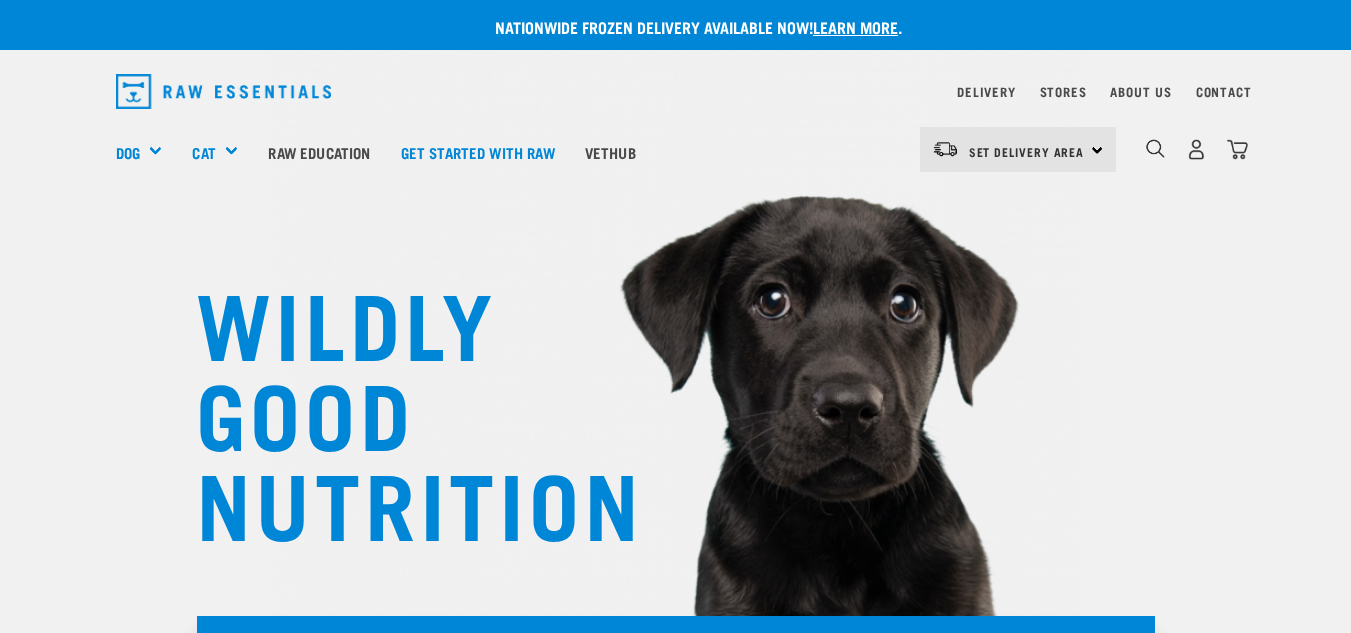 scroll, scrollTop: 0, scrollLeft: 0, axis: both 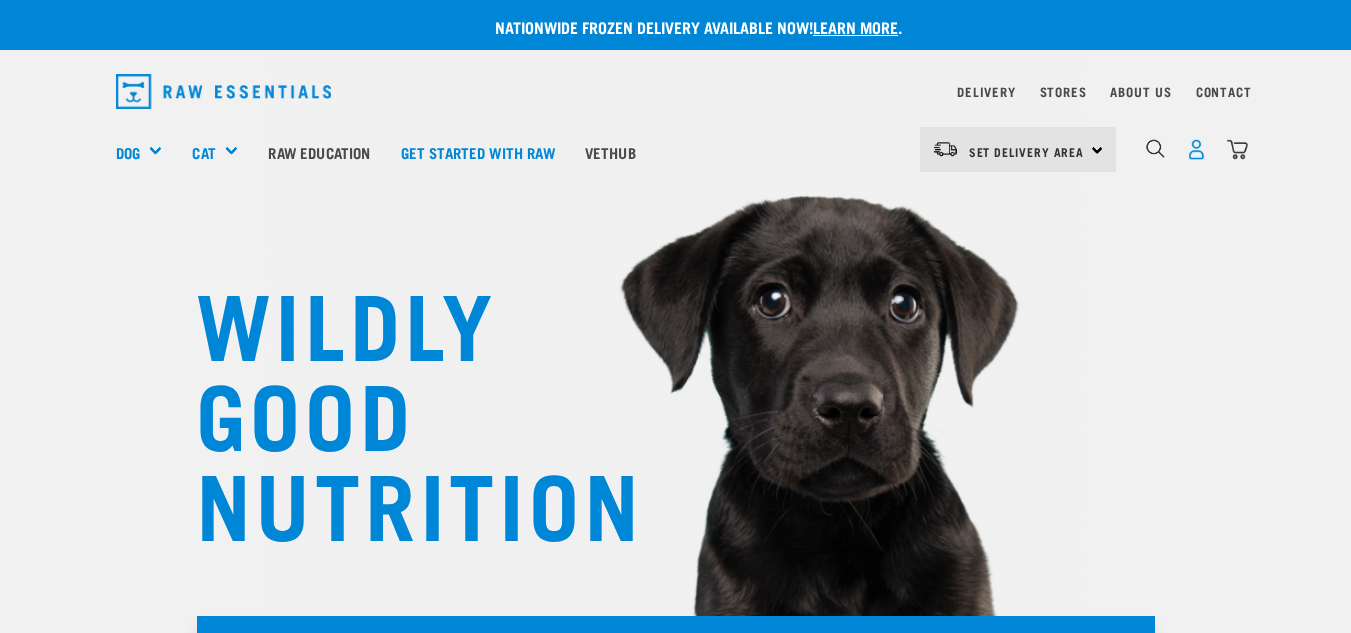 click at bounding box center (1196, 149) 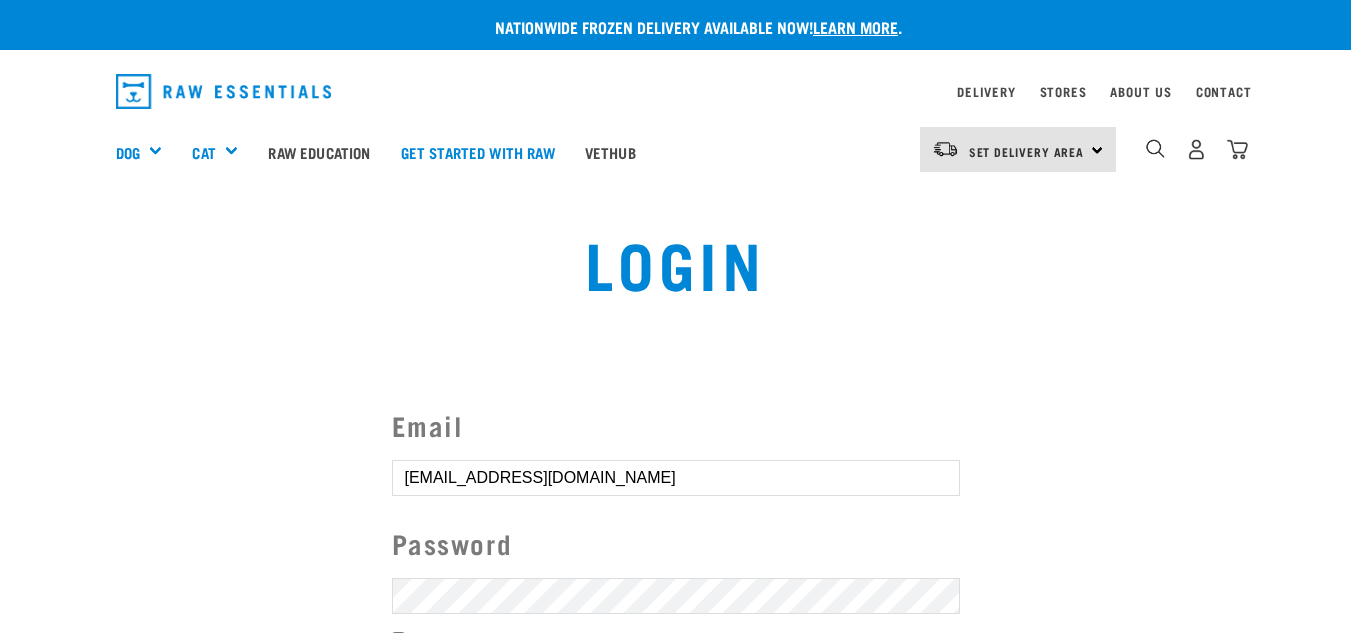 scroll, scrollTop: 0, scrollLeft: 0, axis: both 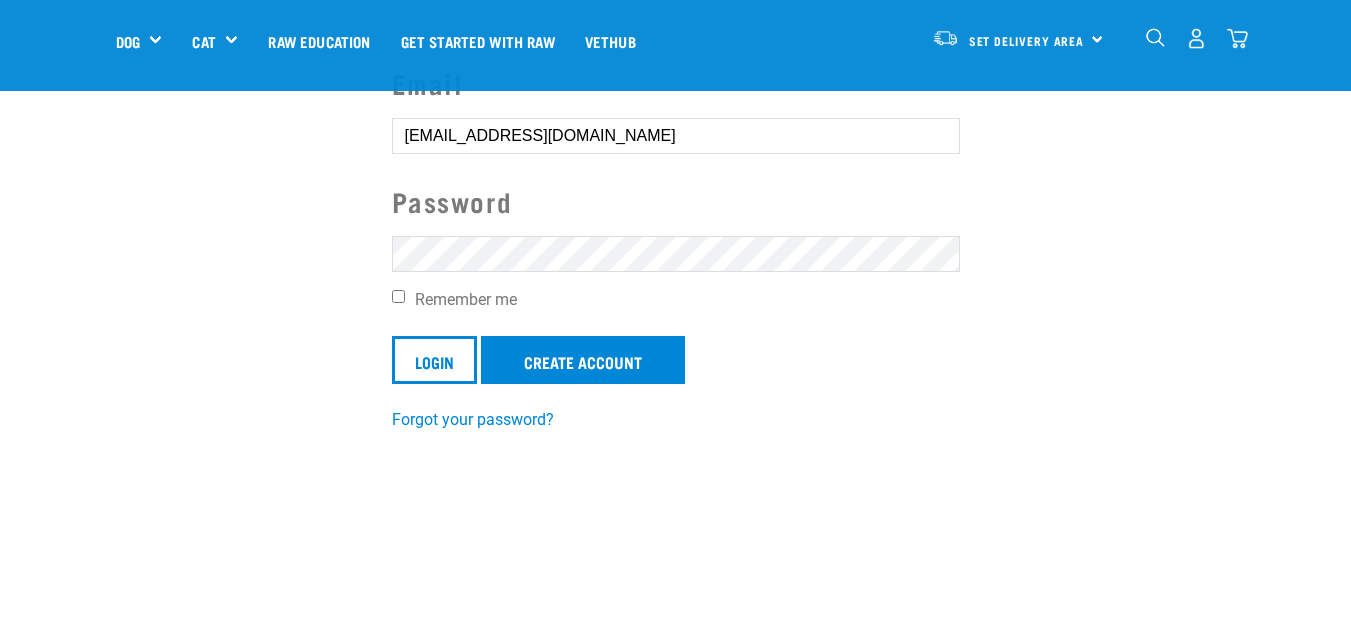 click on "Login" at bounding box center [434, 360] 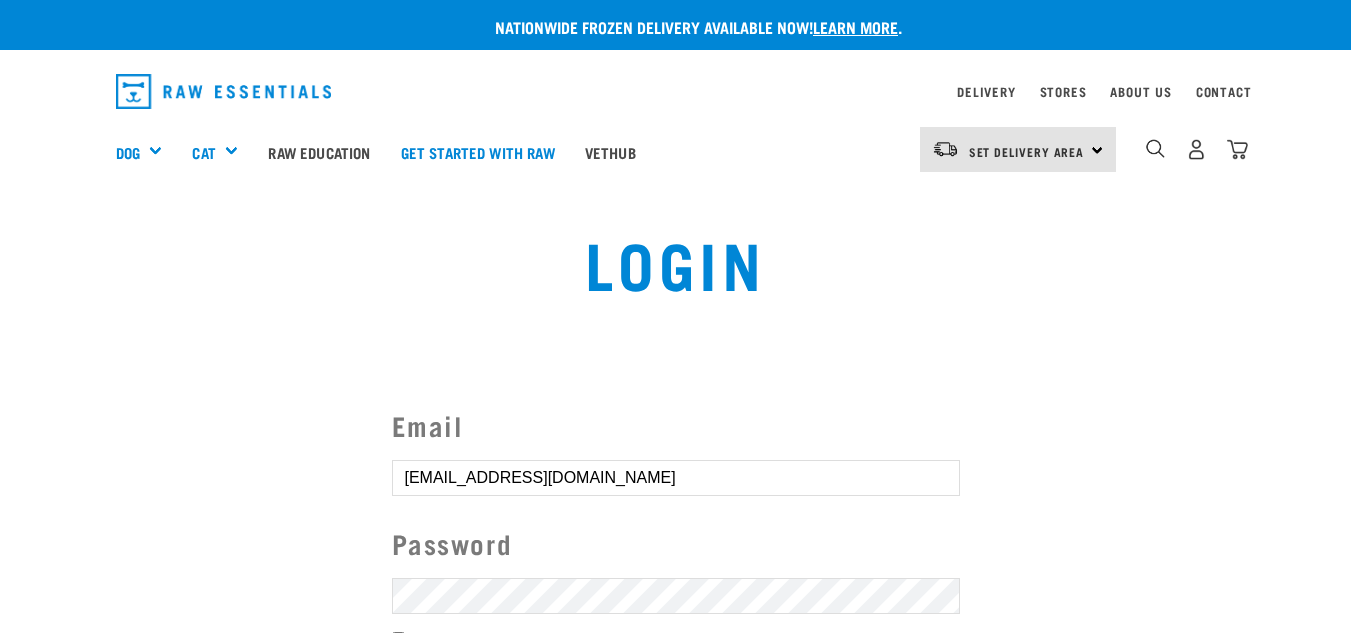 scroll, scrollTop: 0, scrollLeft: 0, axis: both 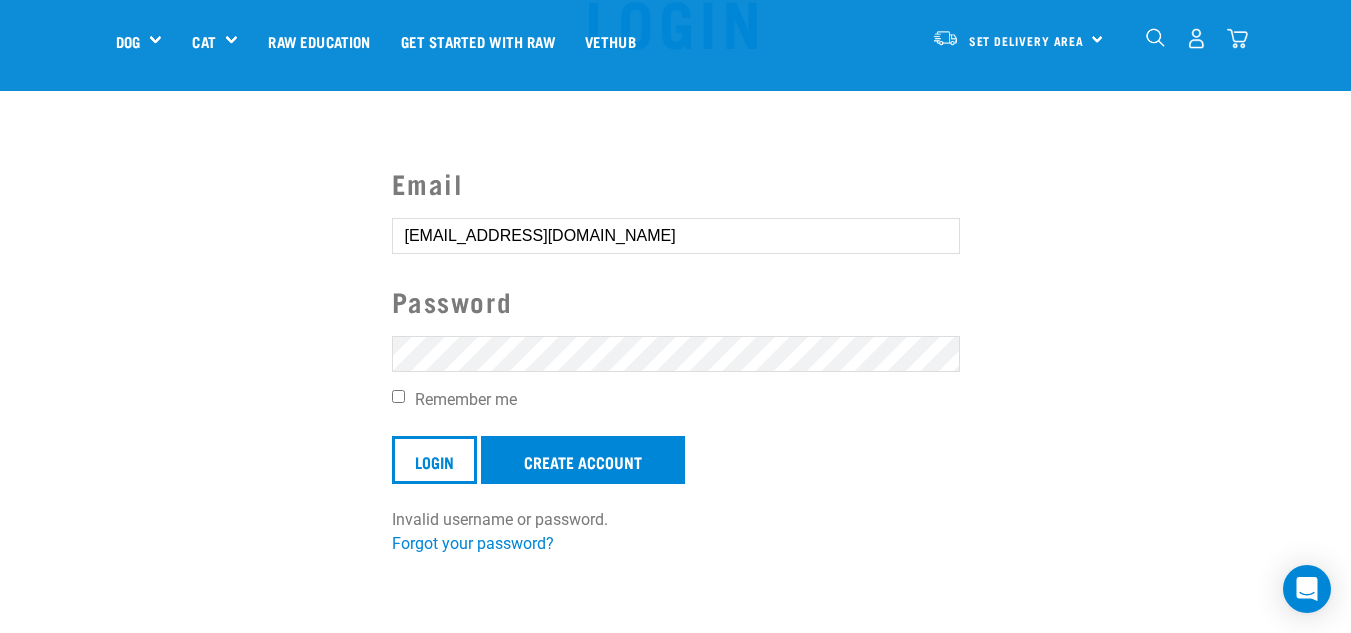 click on "Login" at bounding box center (434, 460) 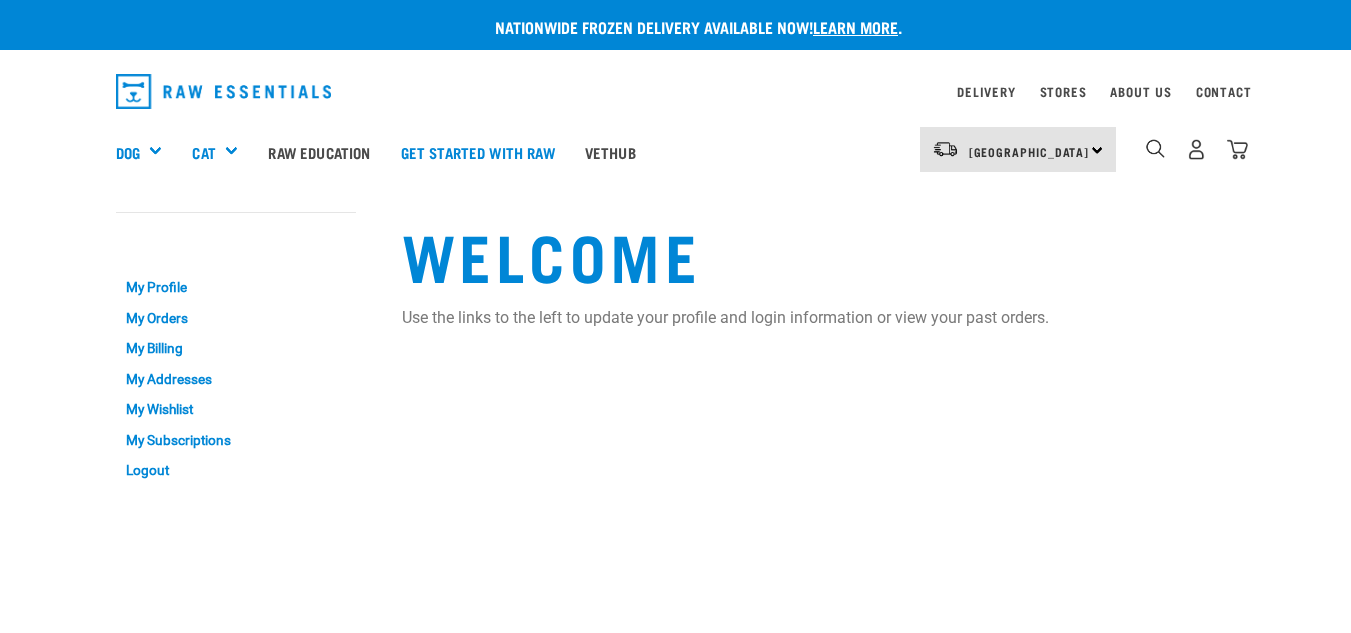 scroll, scrollTop: 0, scrollLeft: 0, axis: both 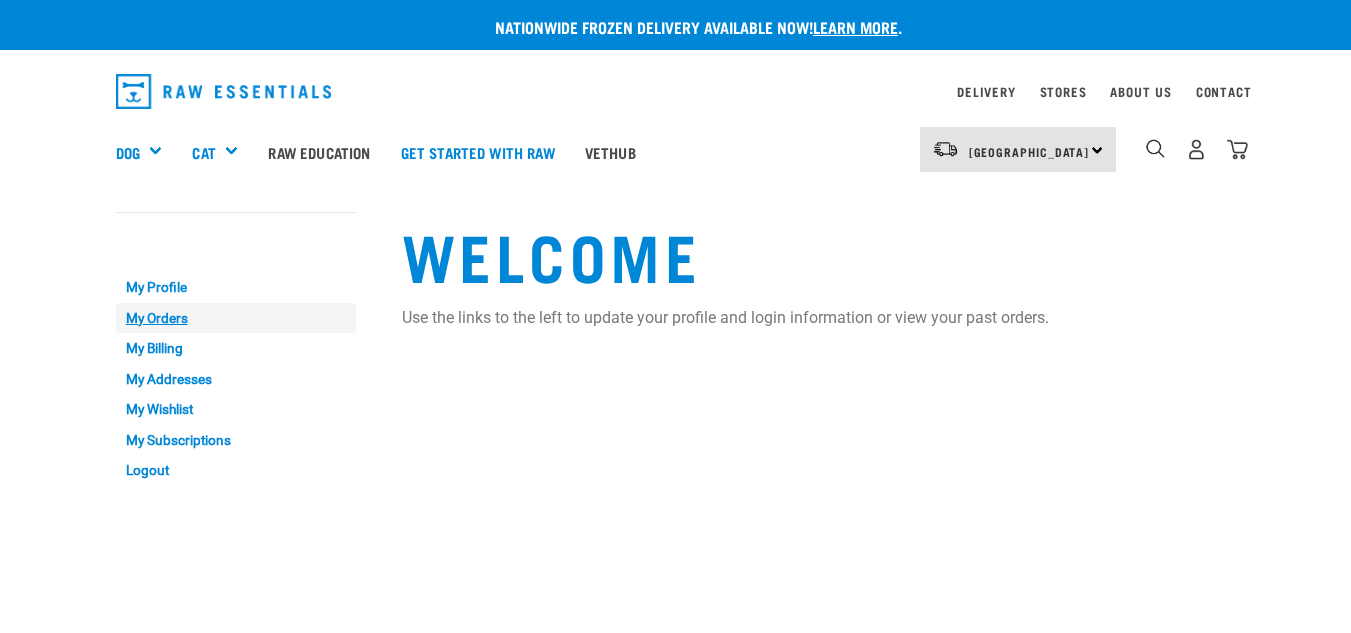 click on "My Orders" at bounding box center [236, 318] 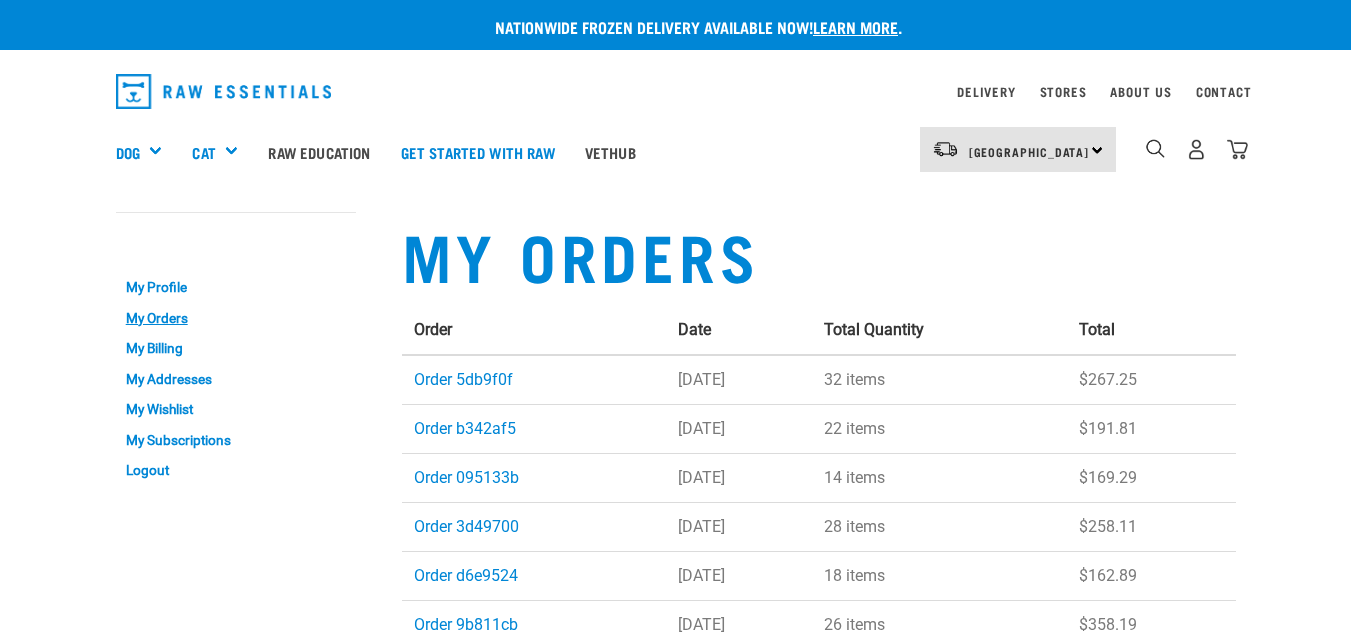 scroll, scrollTop: 0, scrollLeft: 0, axis: both 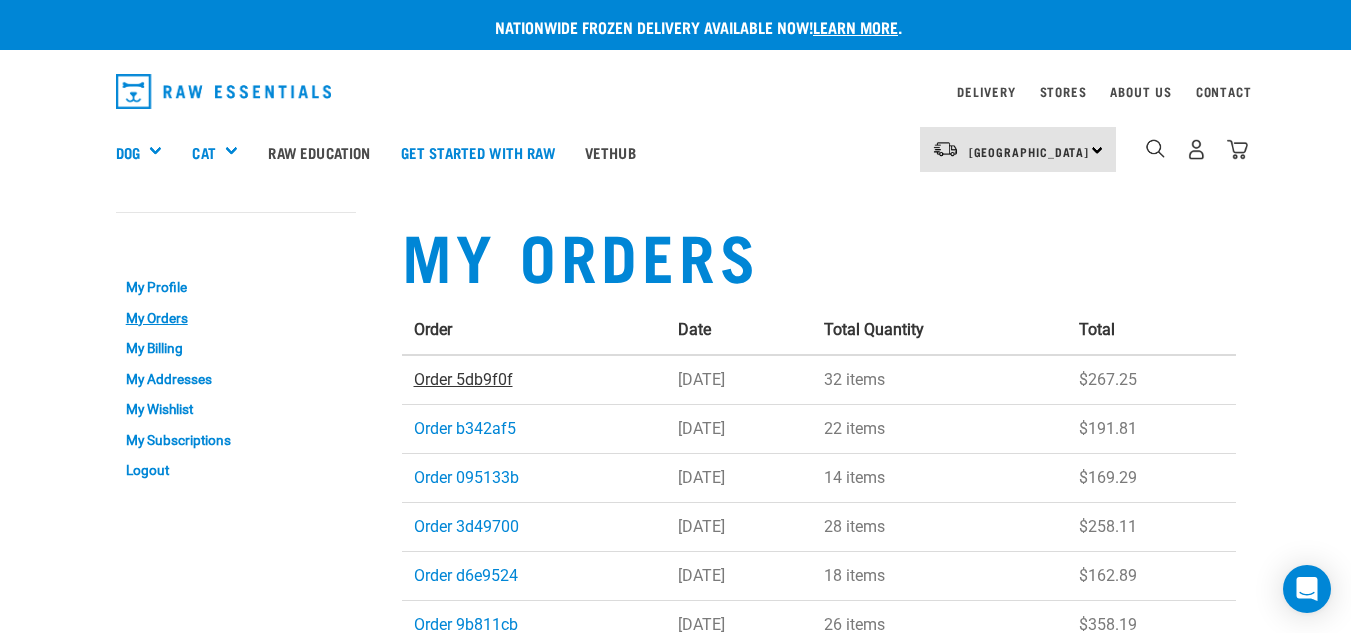 click on "Order 5db9f0f" at bounding box center [463, 379] 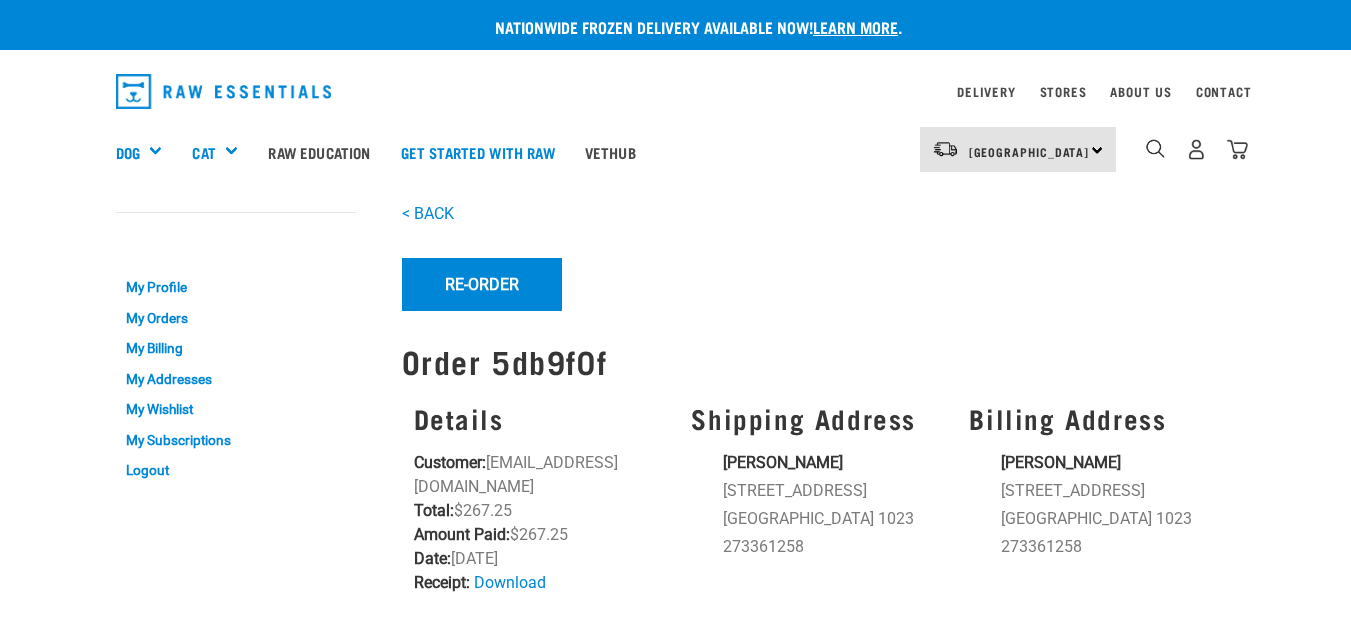 scroll, scrollTop: 0, scrollLeft: 0, axis: both 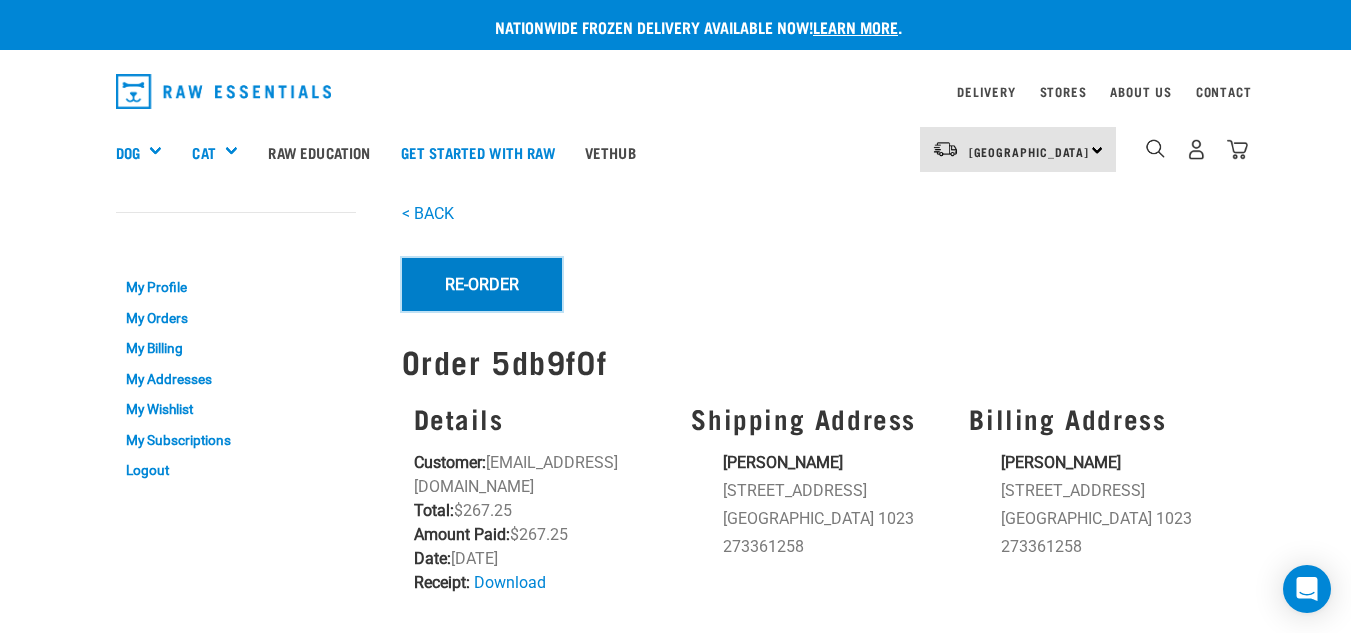 click on "Re-Order" at bounding box center [482, 284] 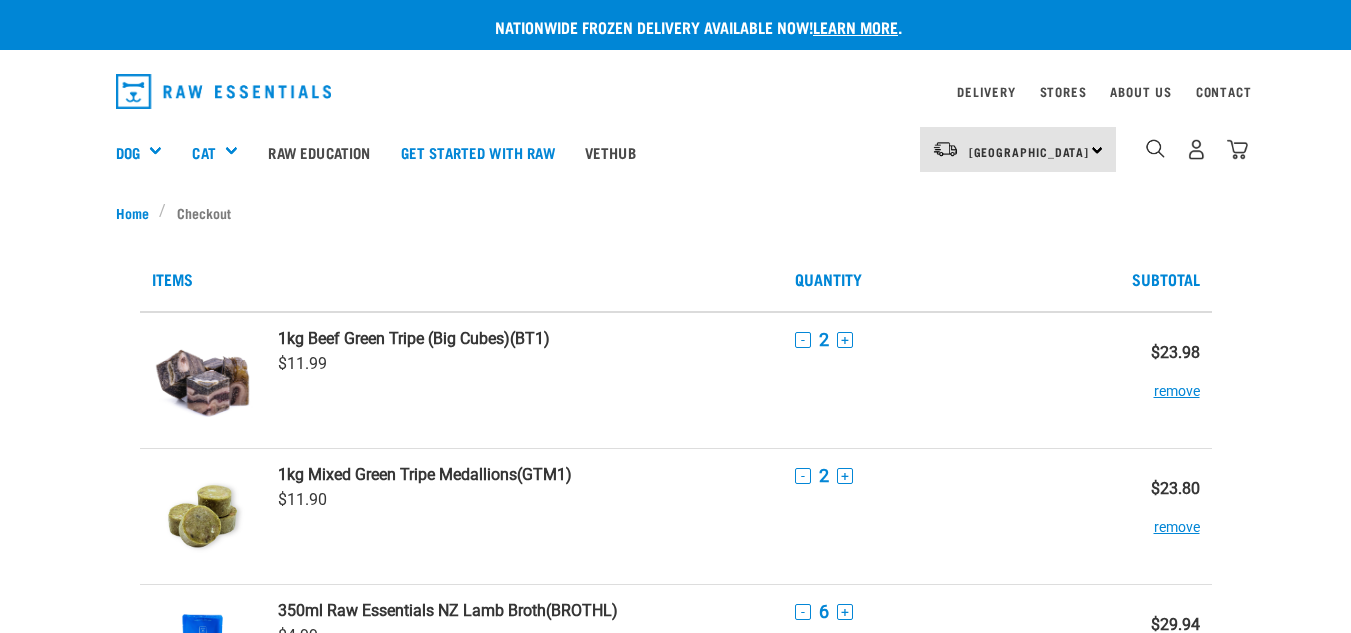 scroll, scrollTop: 0, scrollLeft: 0, axis: both 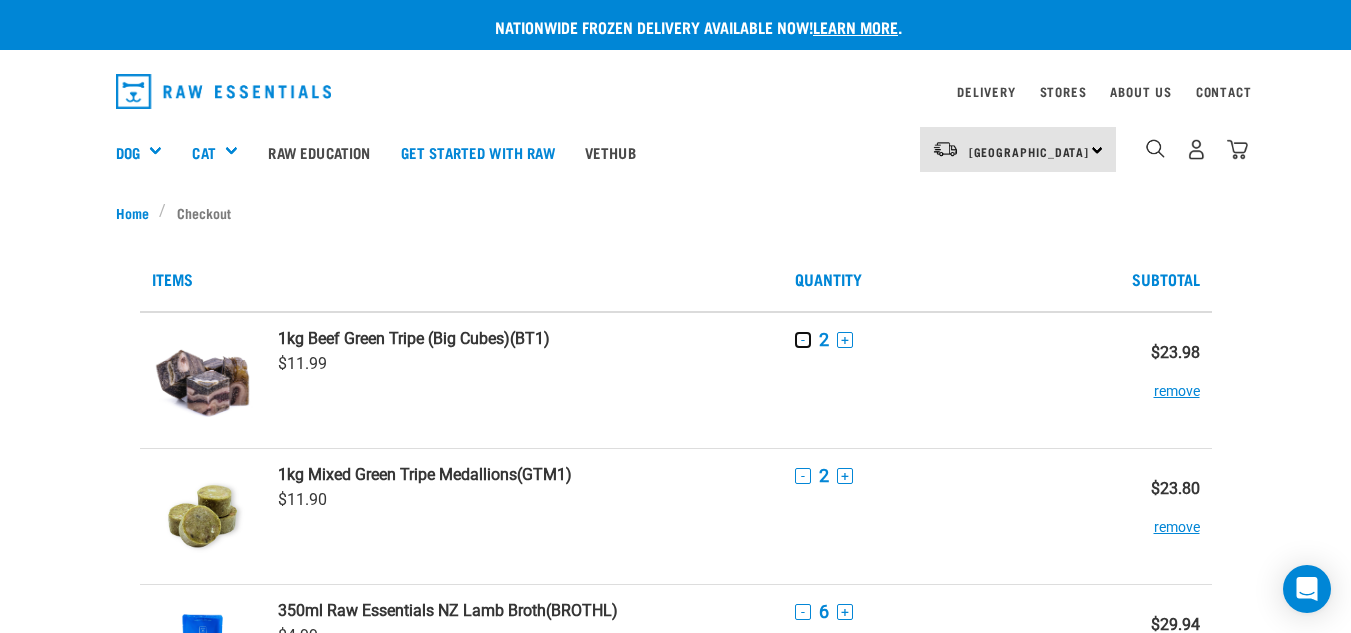 click on "-" at bounding box center [803, 340] 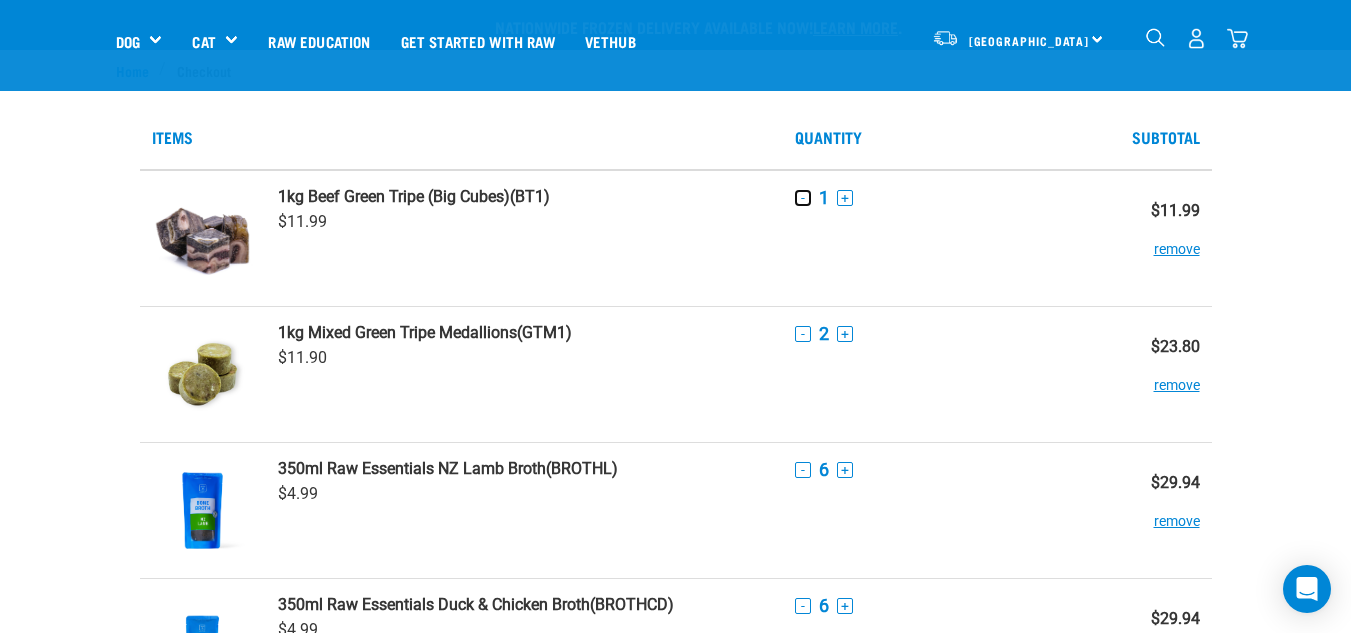 scroll, scrollTop: 100, scrollLeft: 0, axis: vertical 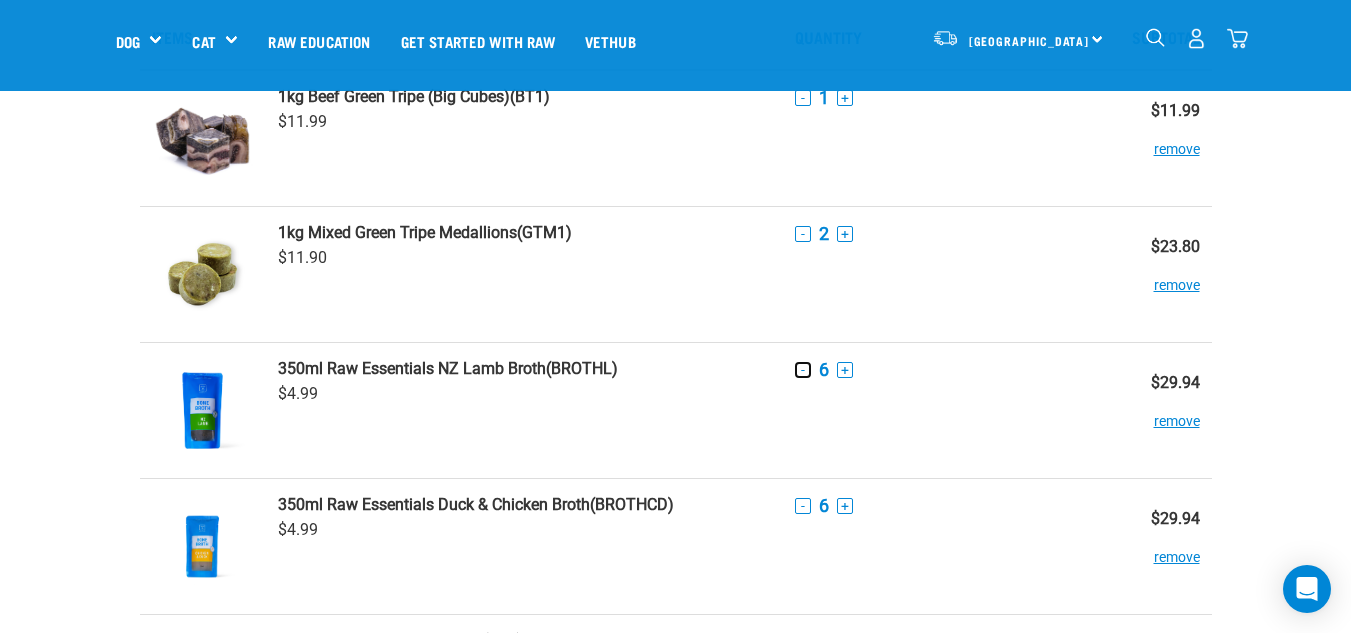 click on "-" at bounding box center [803, 370] 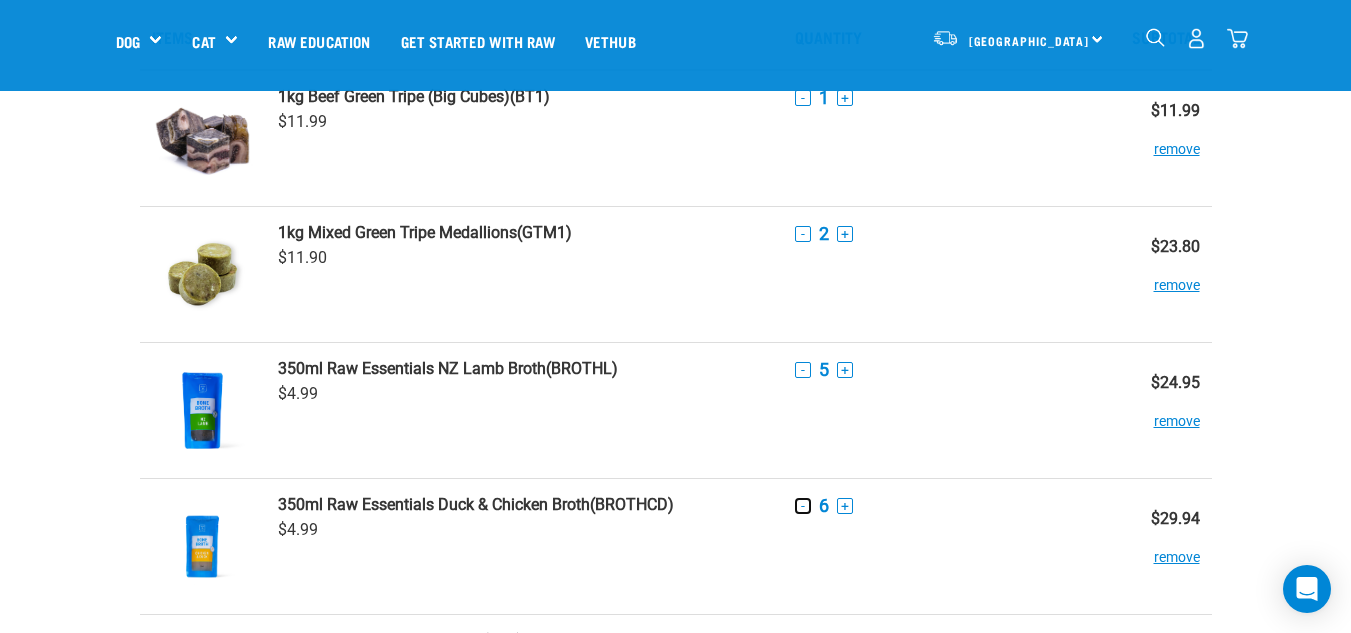 click on "-" at bounding box center (803, 506) 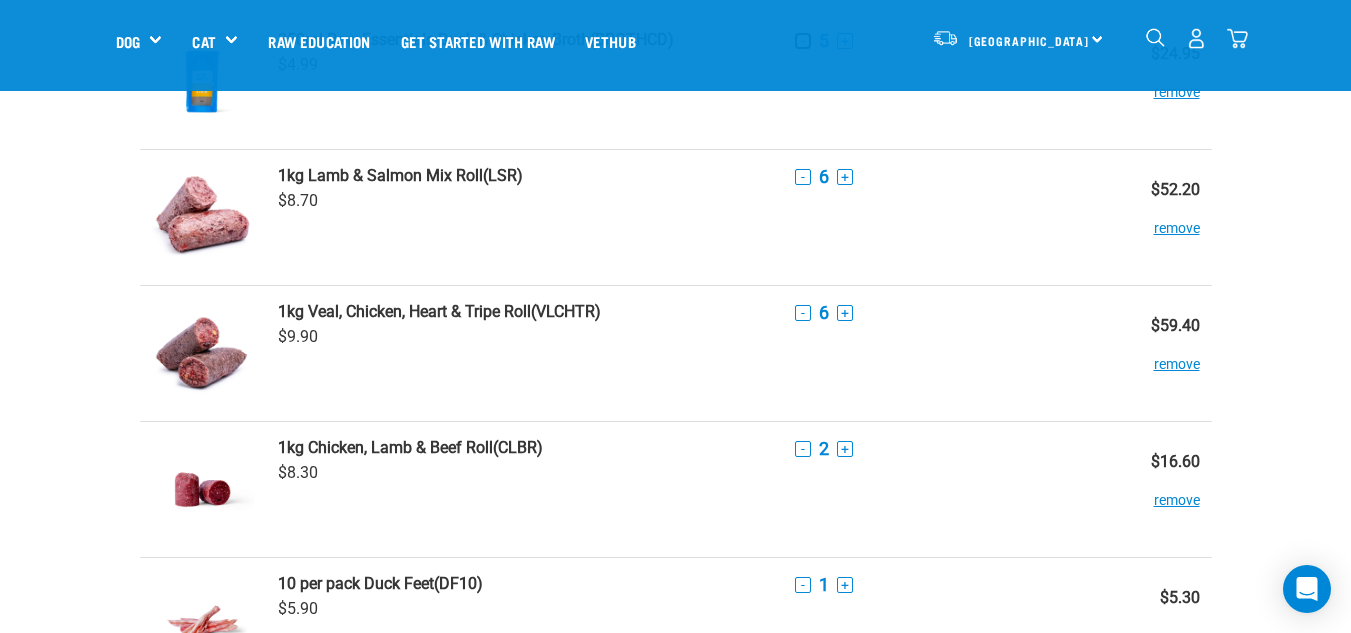 scroll, scrollTop: 600, scrollLeft: 0, axis: vertical 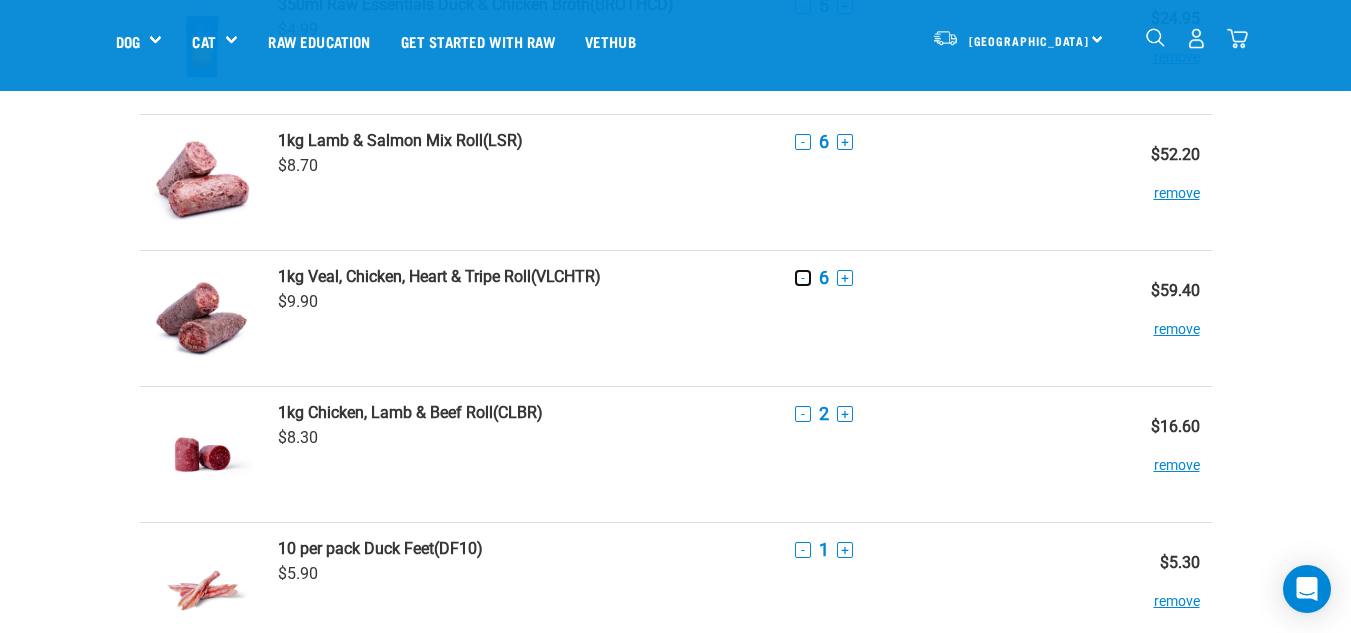 click on "-" at bounding box center (803, 278) 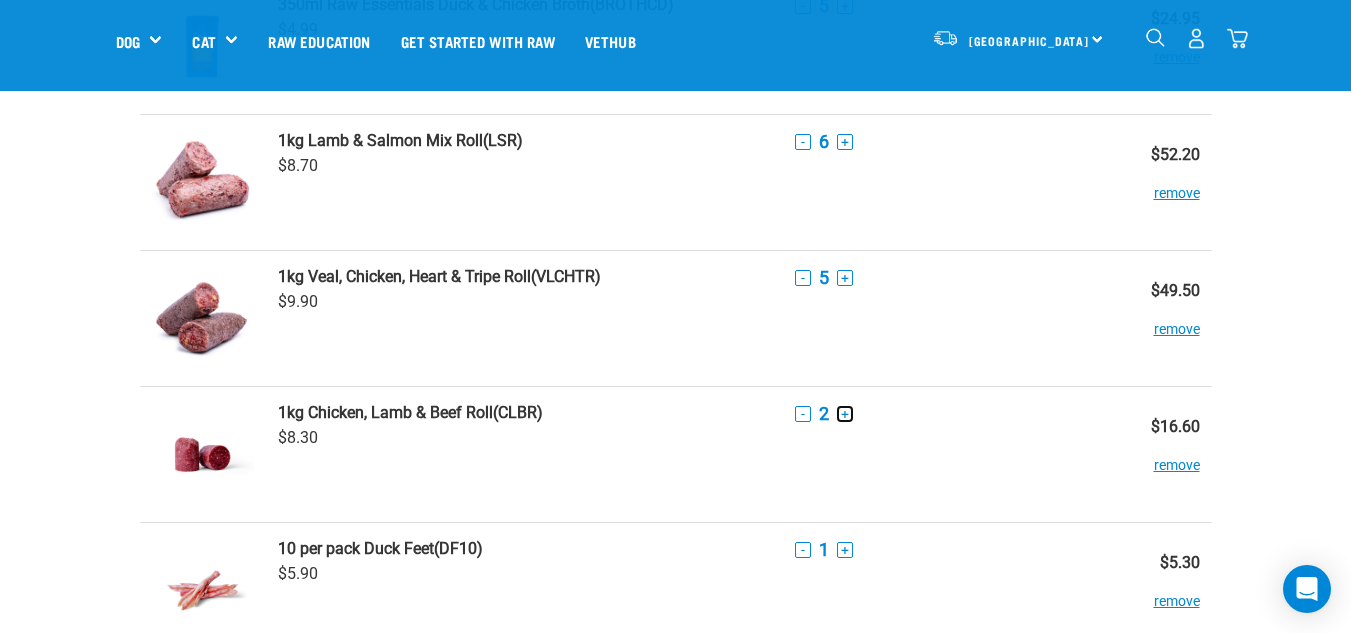 click on "+" at bounding box center (845, 414) 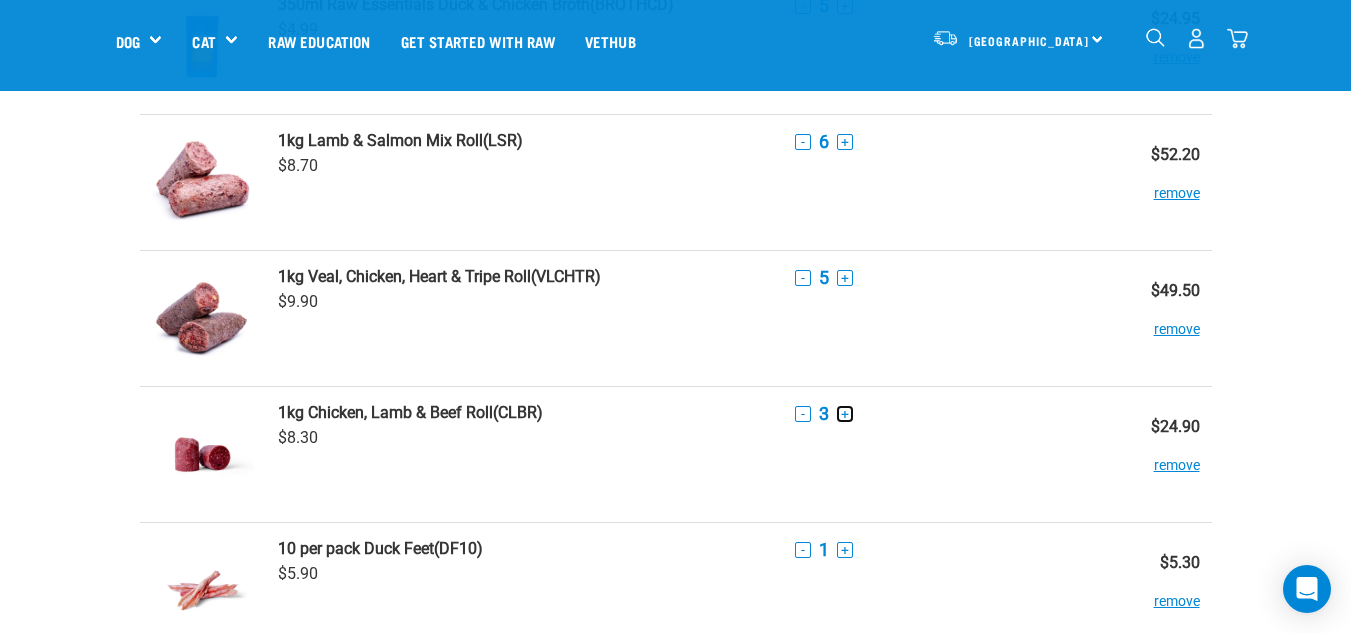 click on "+" at bounding box center [845, 414] 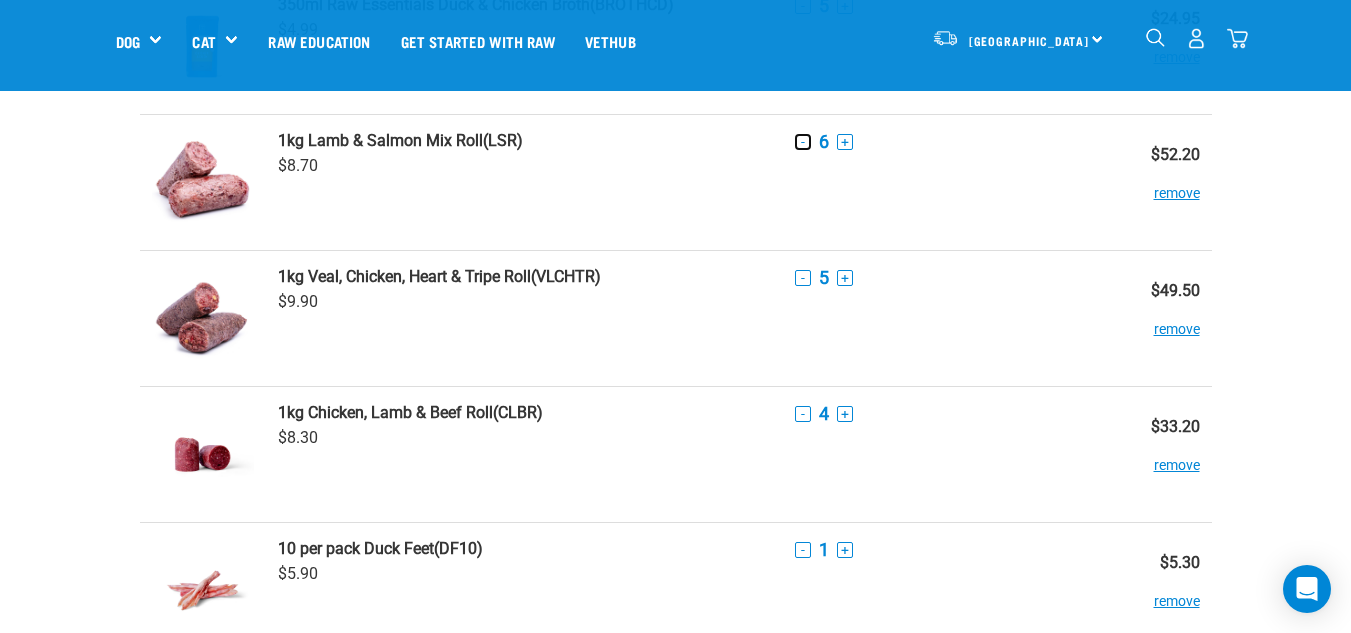 click on "-" at bounding box center (803, 142) 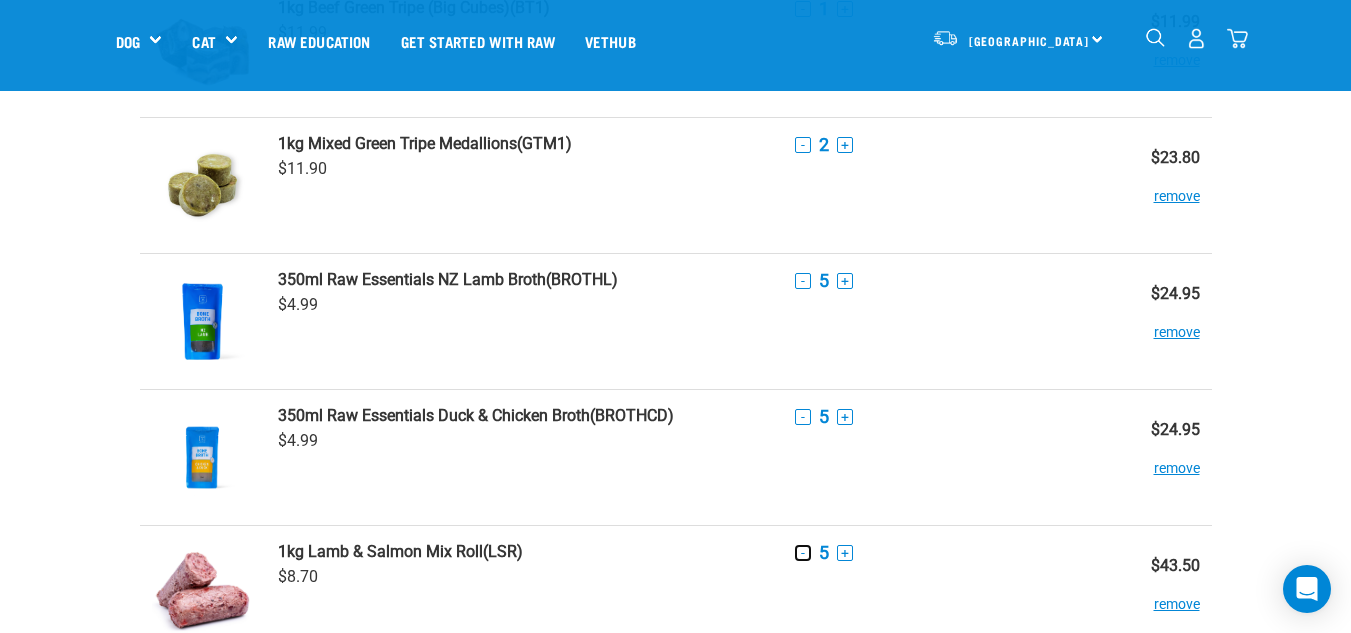 scroll, scrollTop: 0, scrollLeft: 0, axis: both 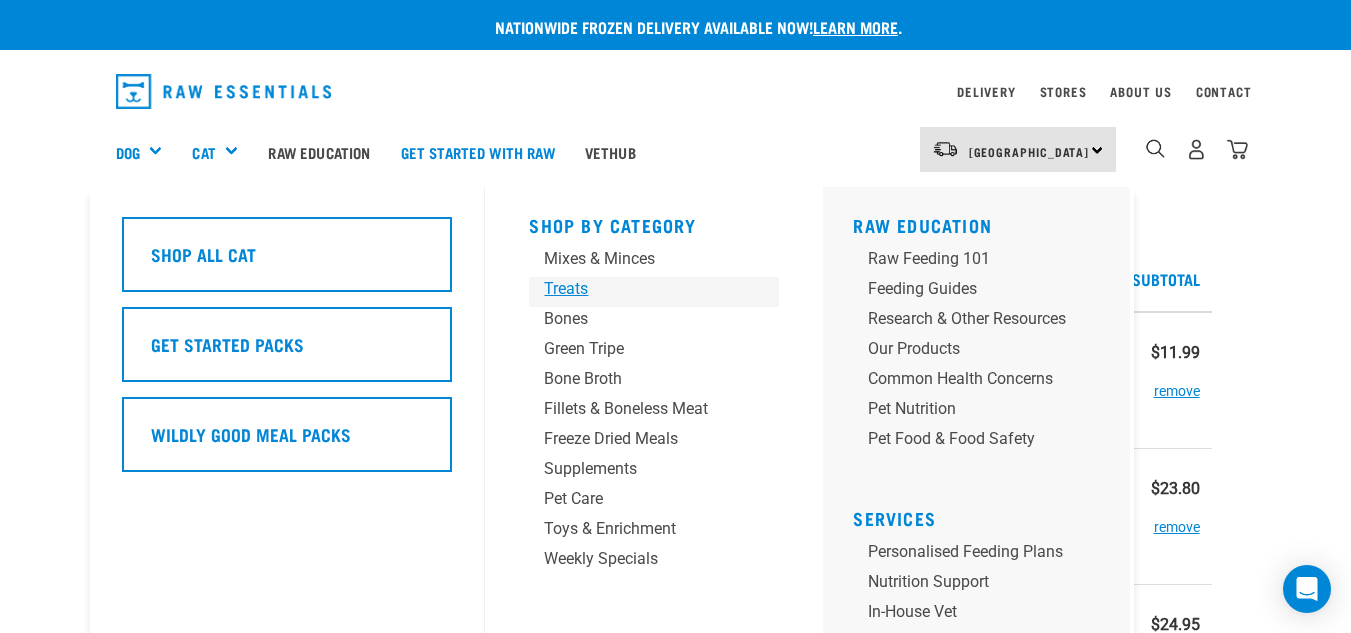 click on "Treats" at bounding box center (637, 289) 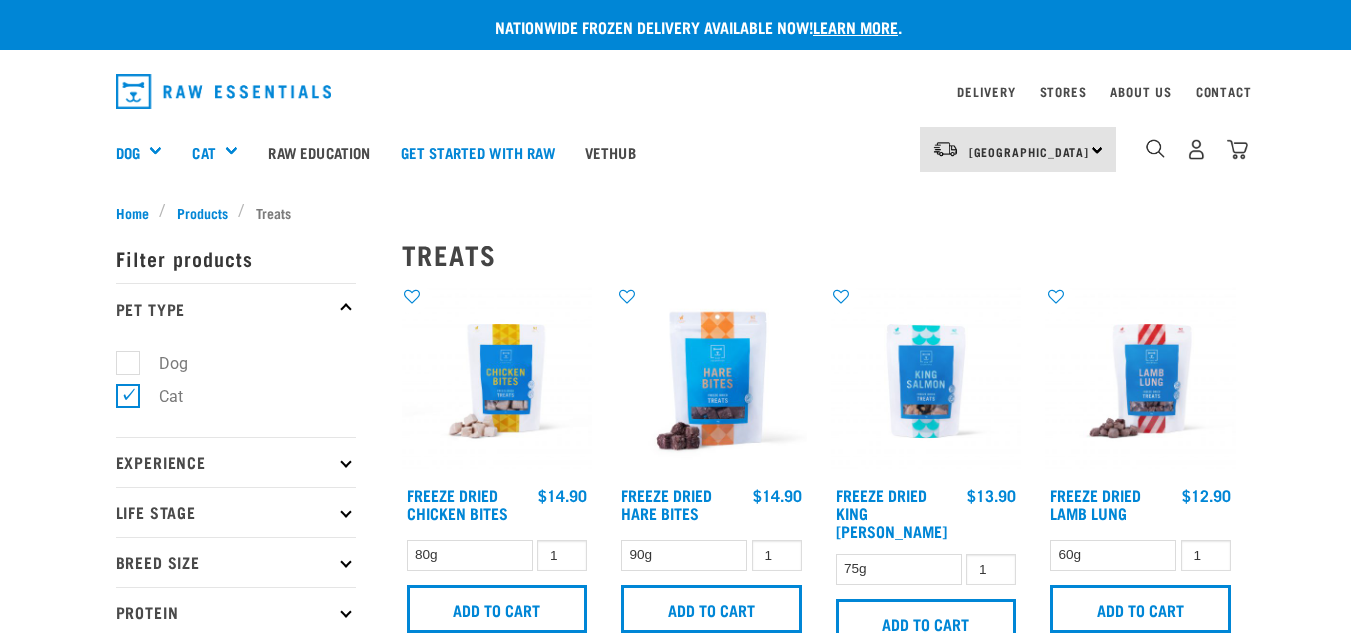 scroll, scrollTop: 0, scrollLeft: 0, axis: both 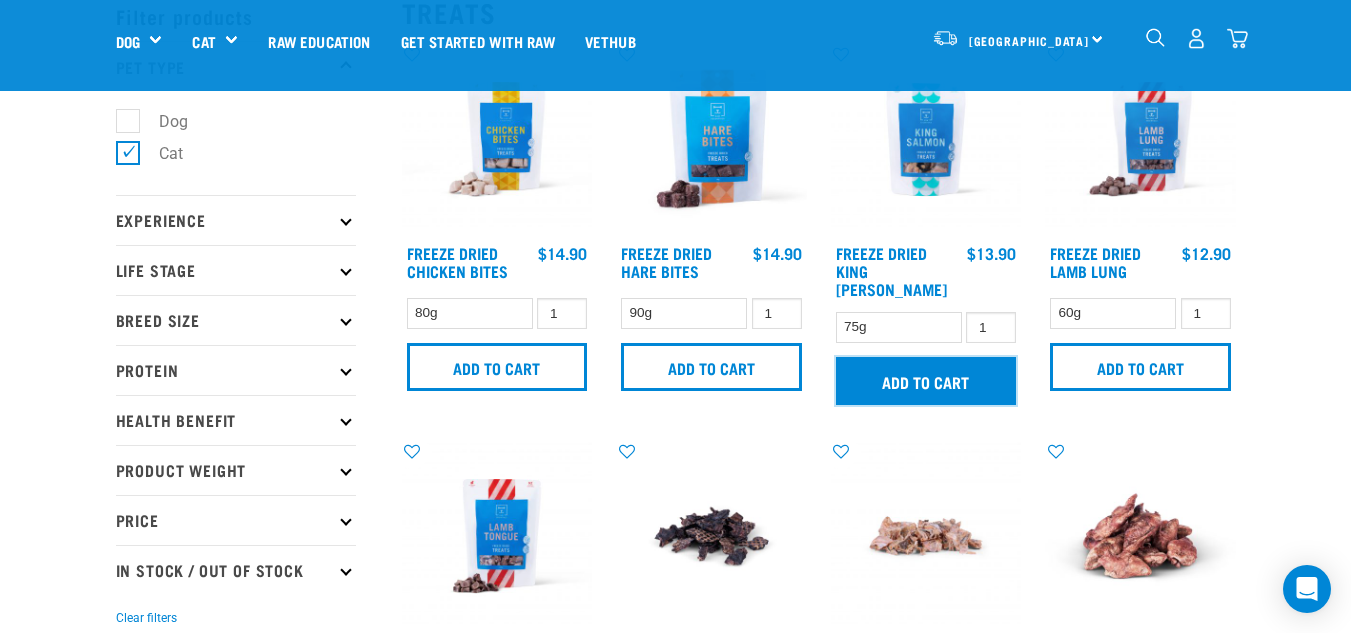 click on "Add to cart" at bounding box center (926, 381) 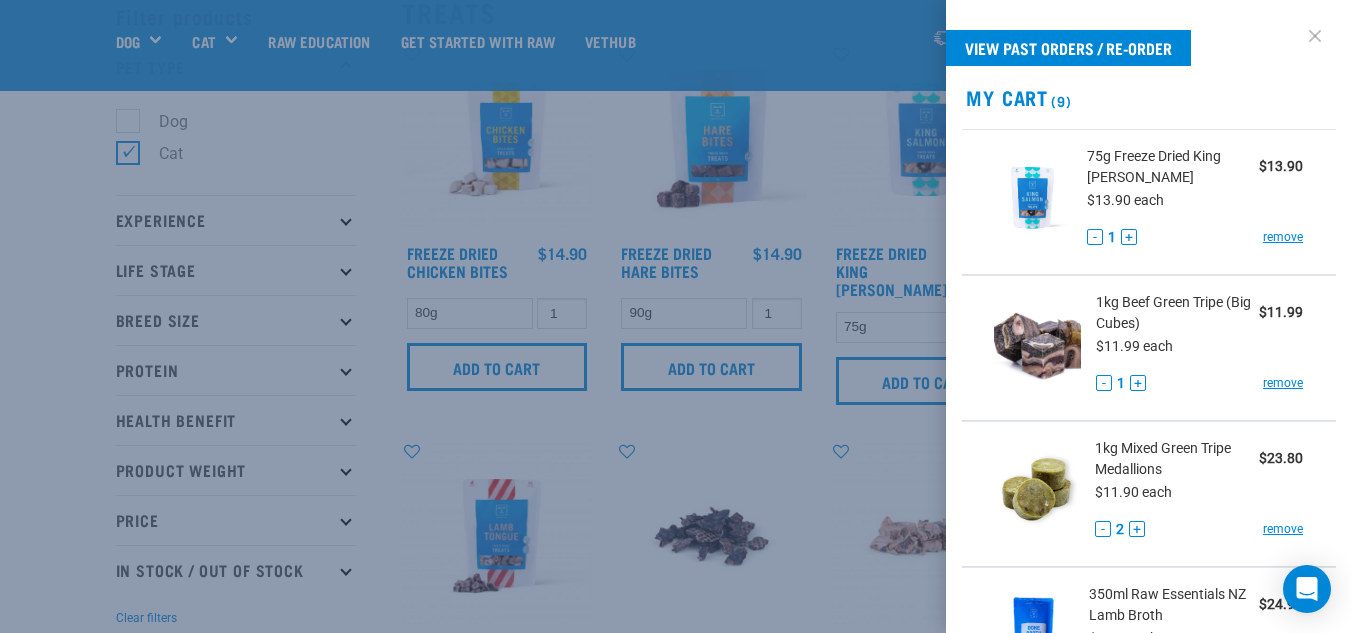 click at bounding box center [1315, 36] 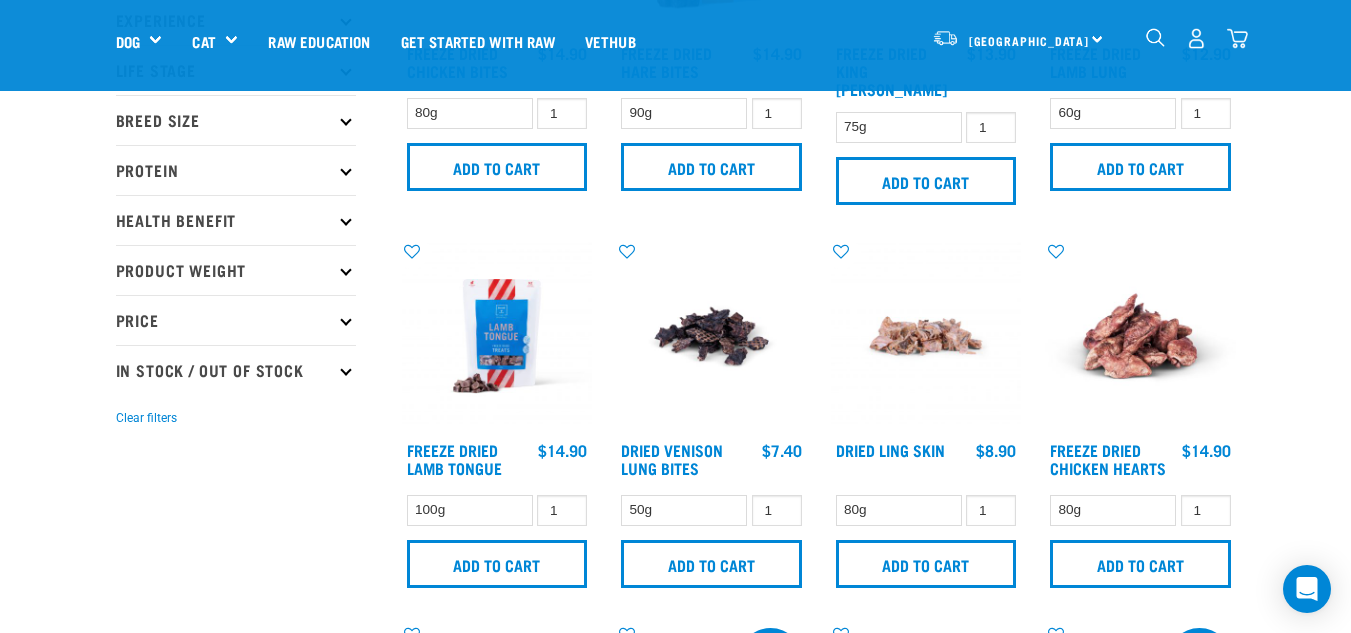 scroll, scrollTop: 400, scrollLeft: 0, axis: vertical 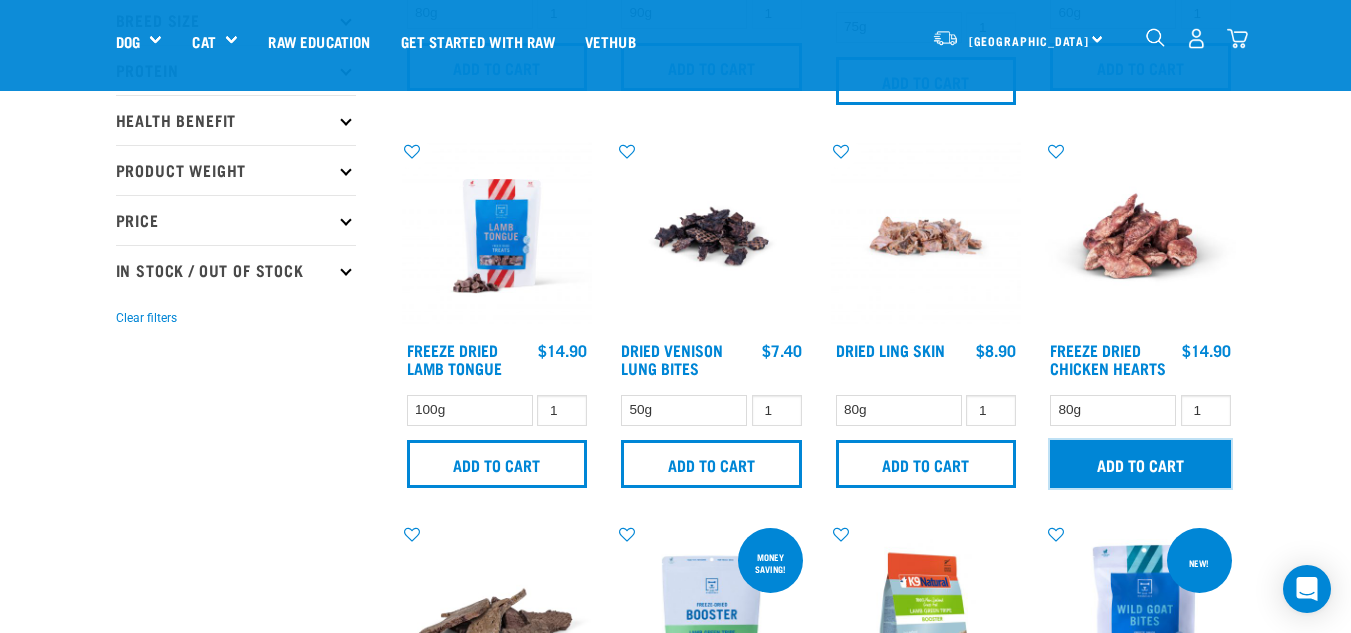 click on "Add to cart" at bounding box center (1140, 464) 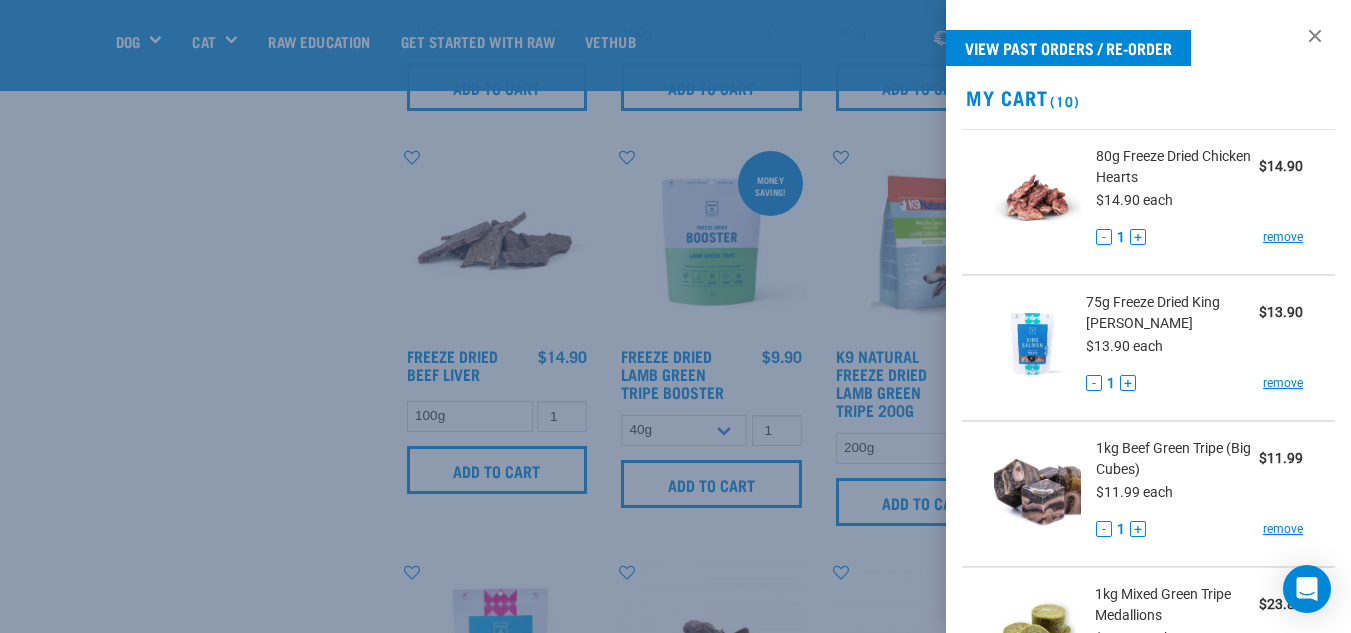 scroll, scrollTop: 800, scrollLeft: 0, axis: vertical 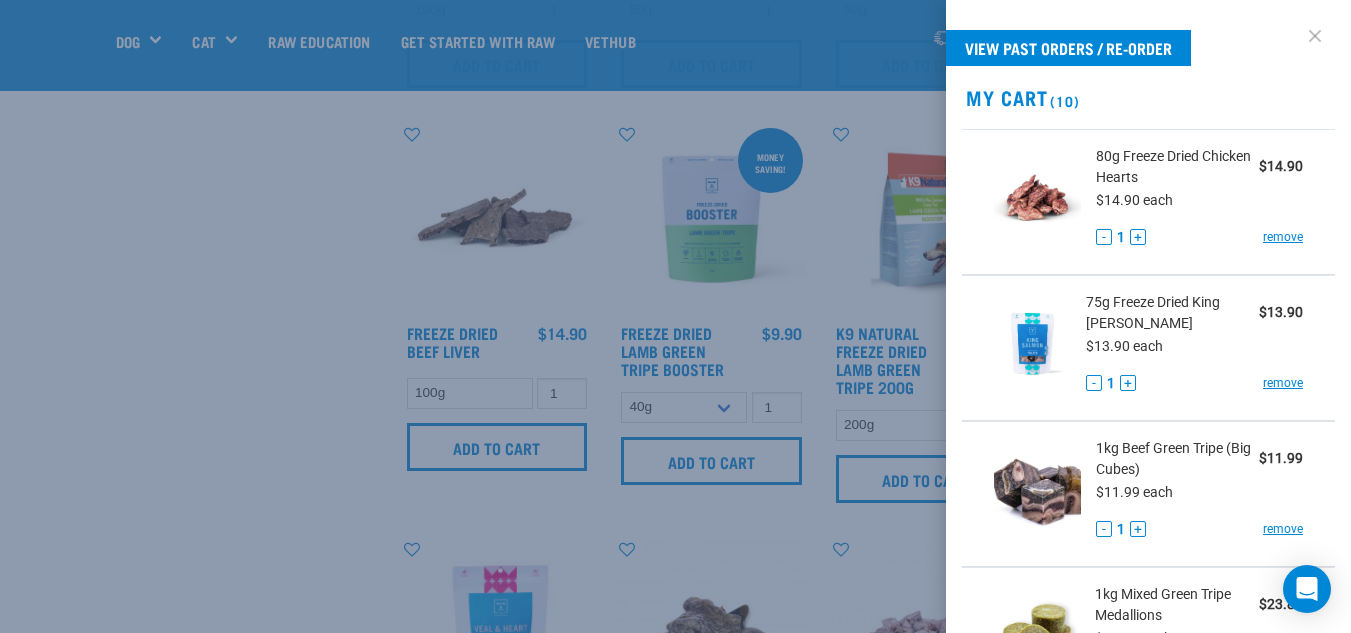 click at bounding box center (1315, 36) 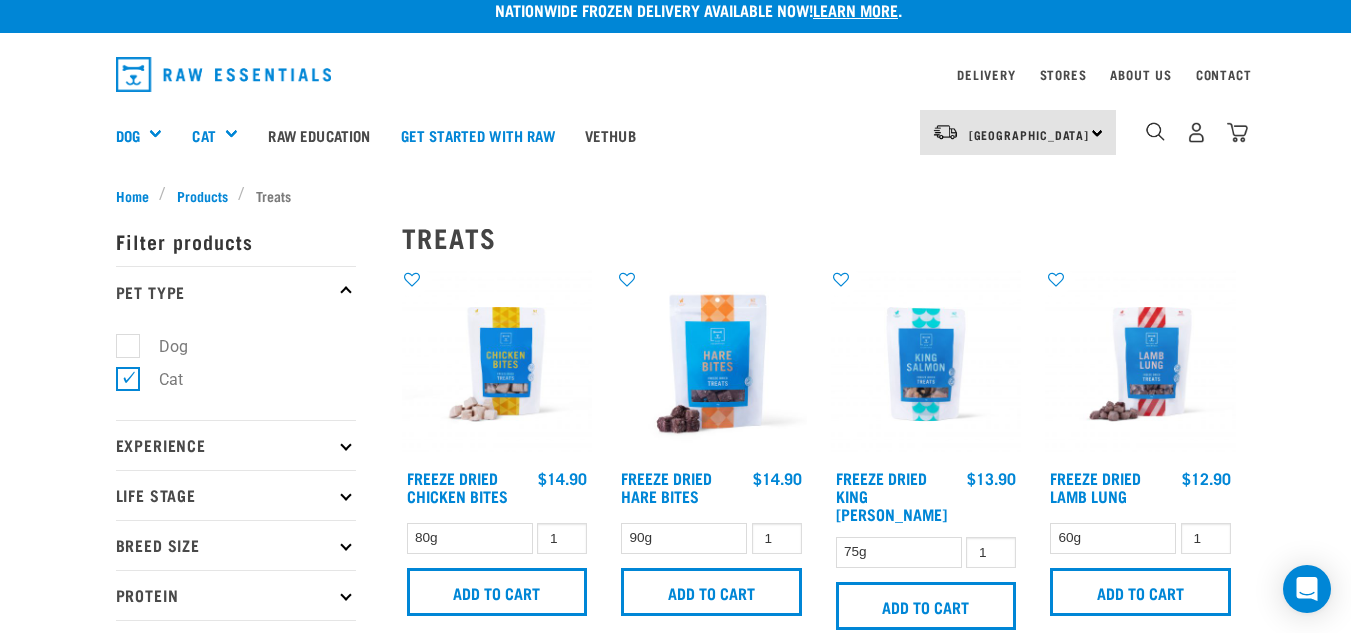 scroll, scrollTop: 0, scrollLeft: 0, axis: both 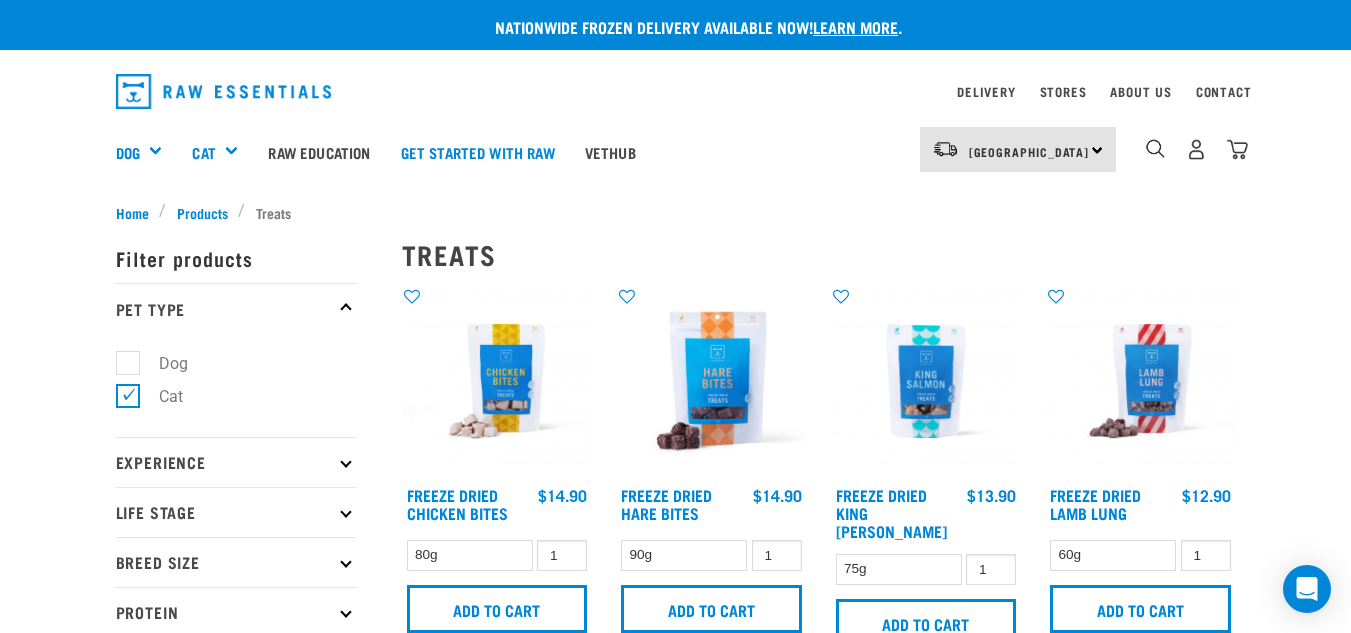 click on "Dog" at bounding box center (161, 363) 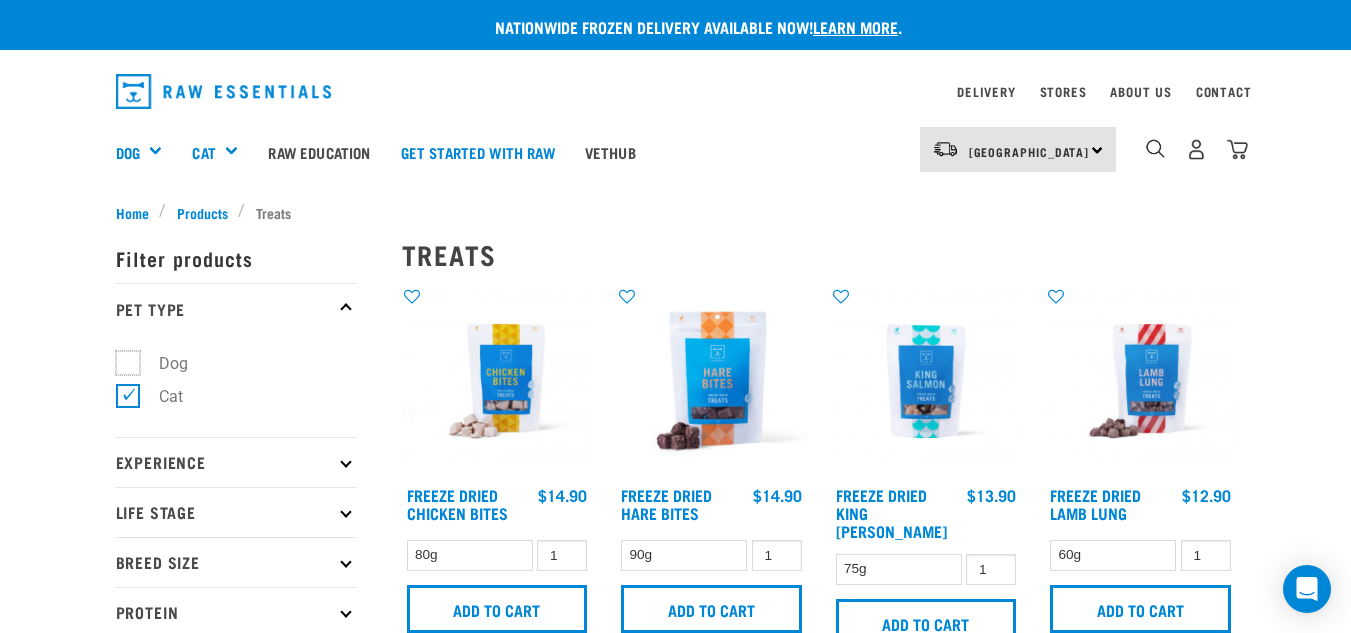click on "Dog" at bounding box center [122, 359] 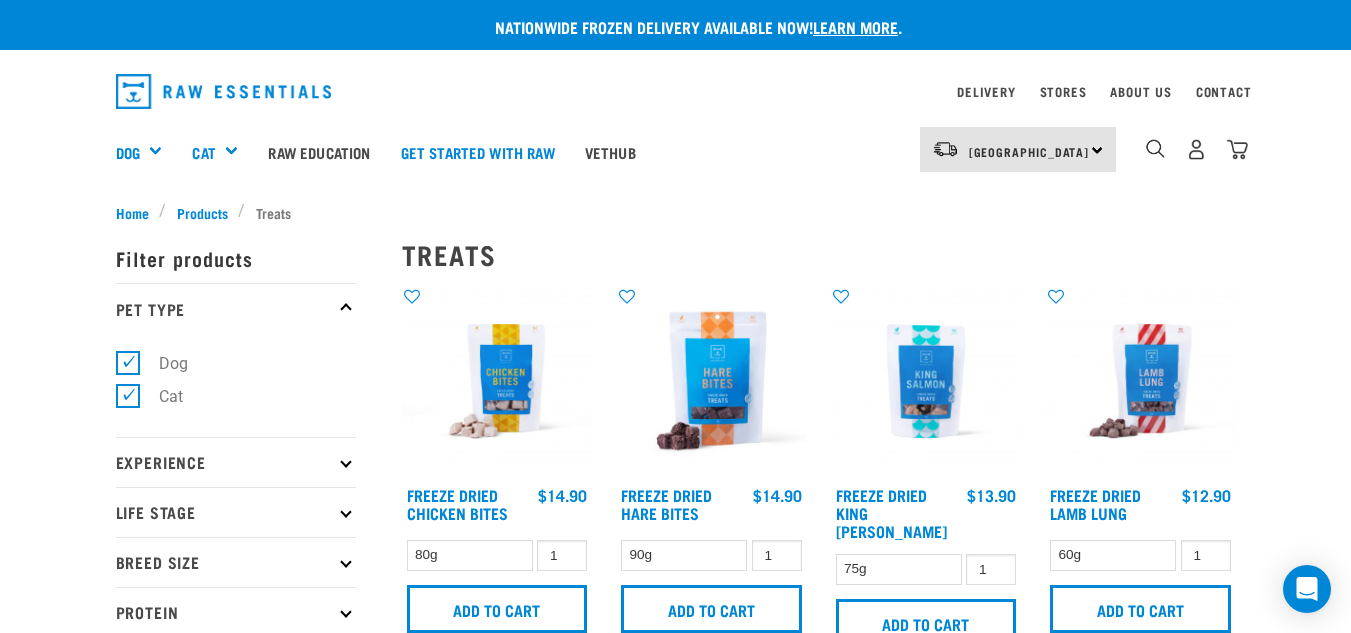 click on "Cat" at bounding box center (159, 396) 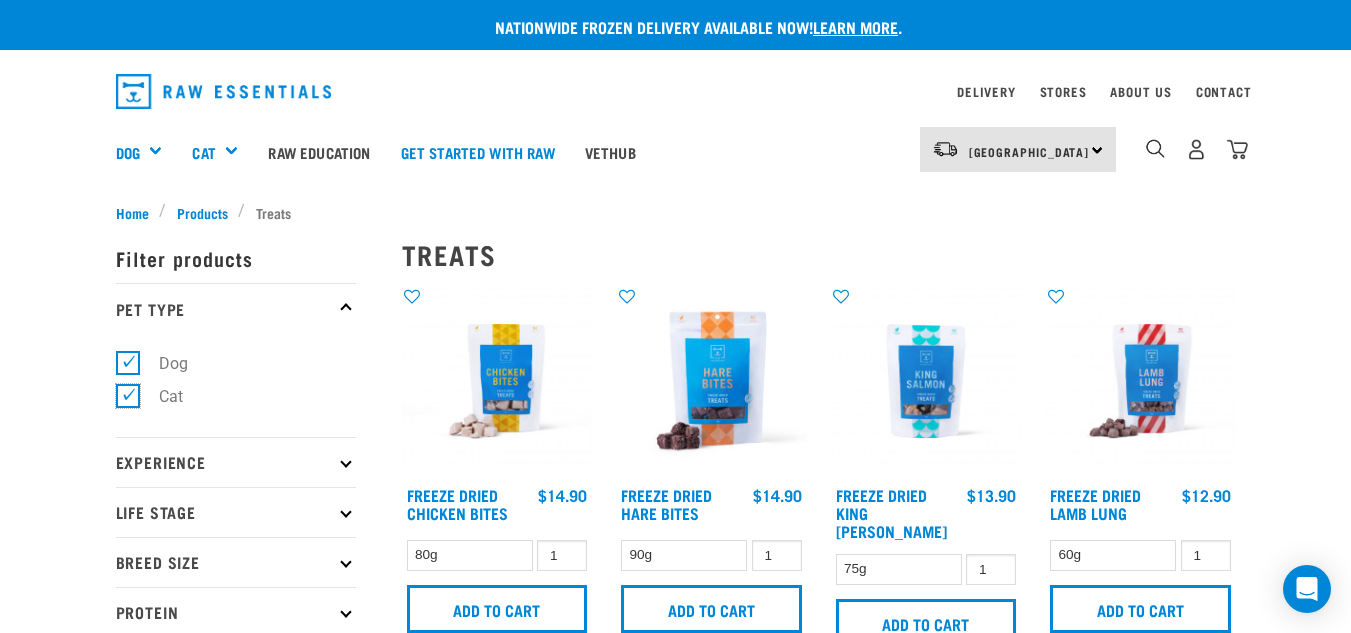 click on "Cat" at bounding box center (122, 392) 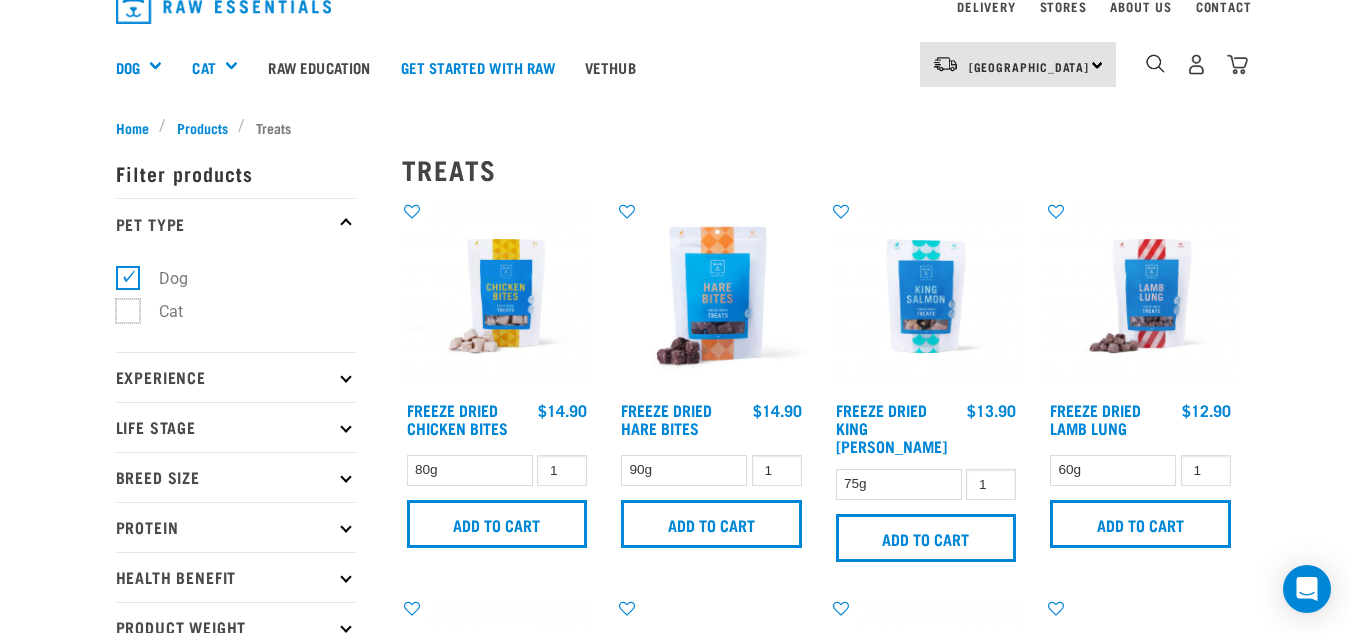 scroll, scrollTop: 400, scrollLeft: 0, axis: vertical 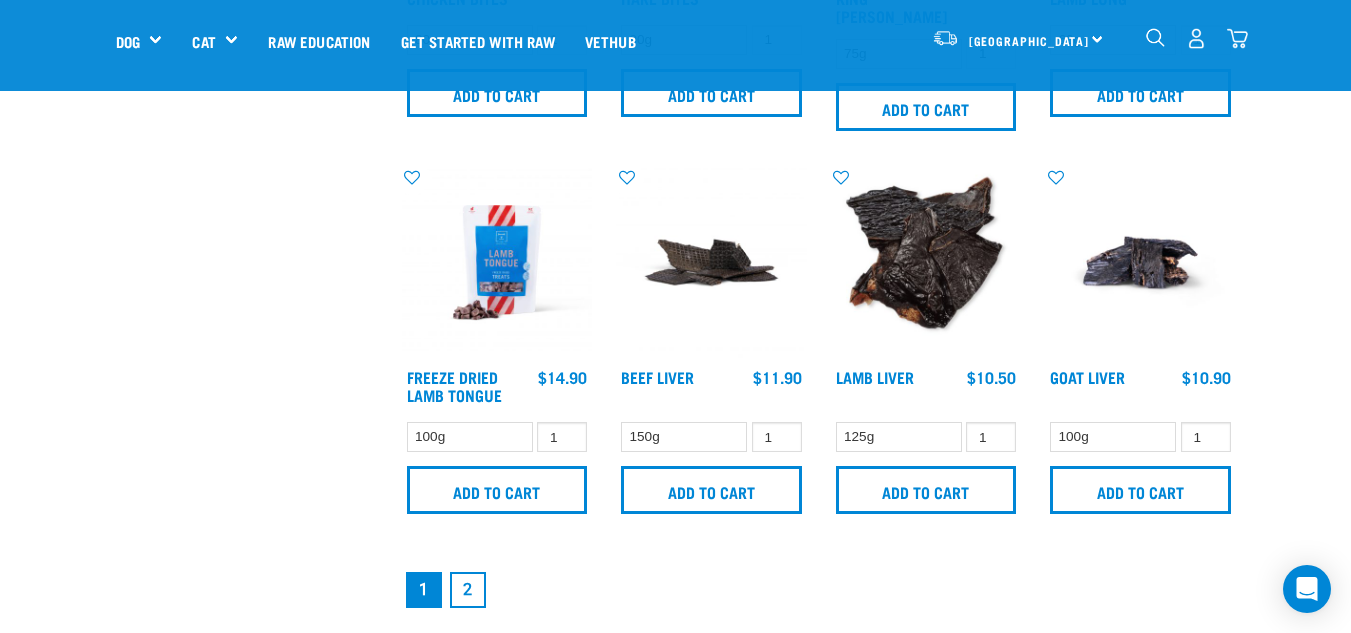 click on "2" at bounding box center (468, 590) 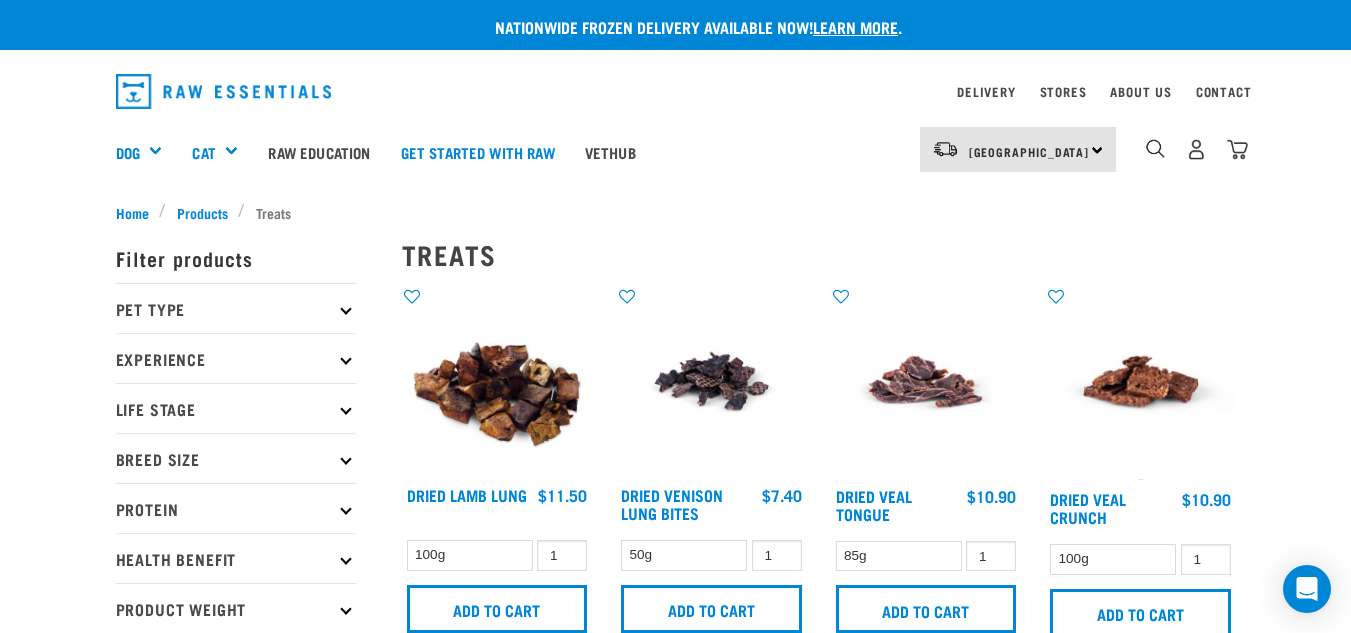 scroll, scrollTop: 0, scrollLeft: 0, axis: both 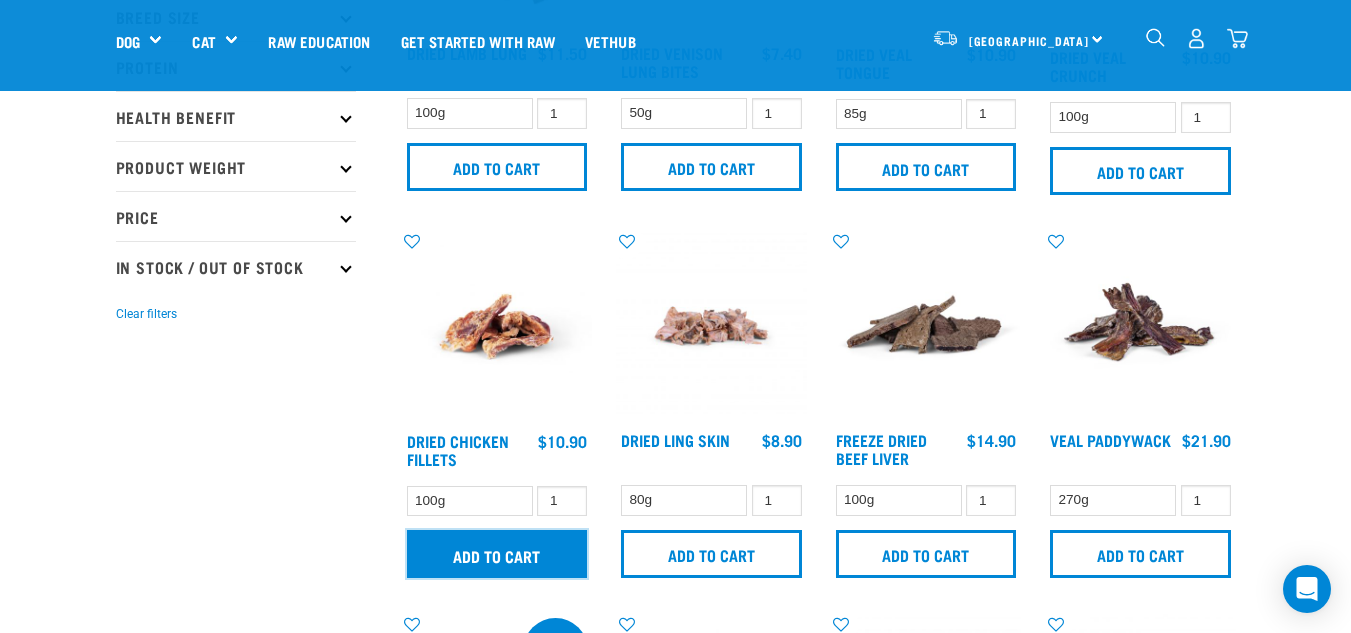 click on "Add to cart" at bounding box center (497, 554) 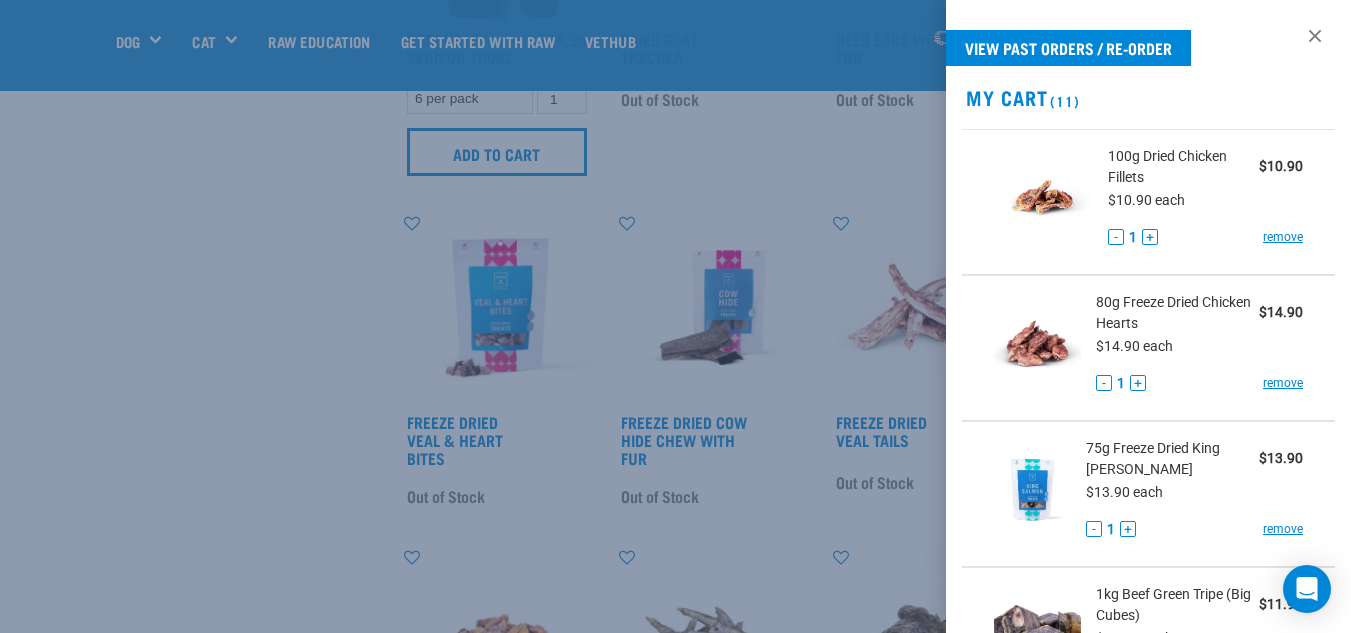 scroll, scrollTop: 900, scrollLeft: 0, axis: vertical 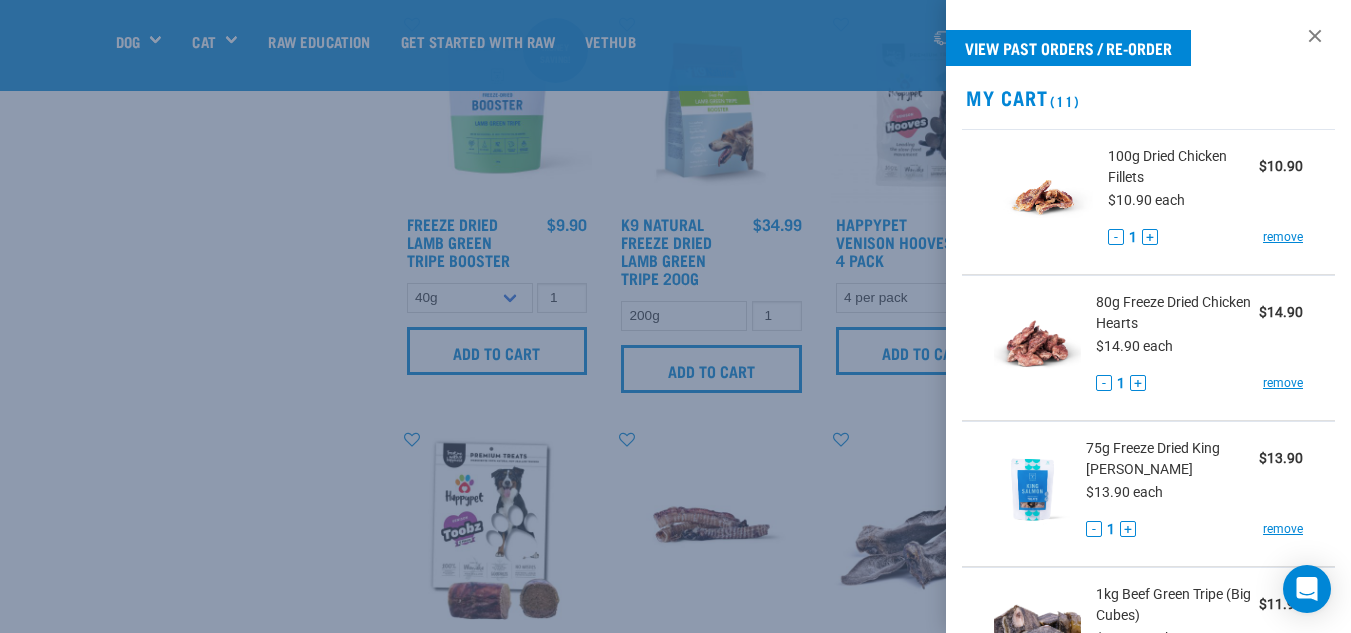 click at bounding box center [675, 316] 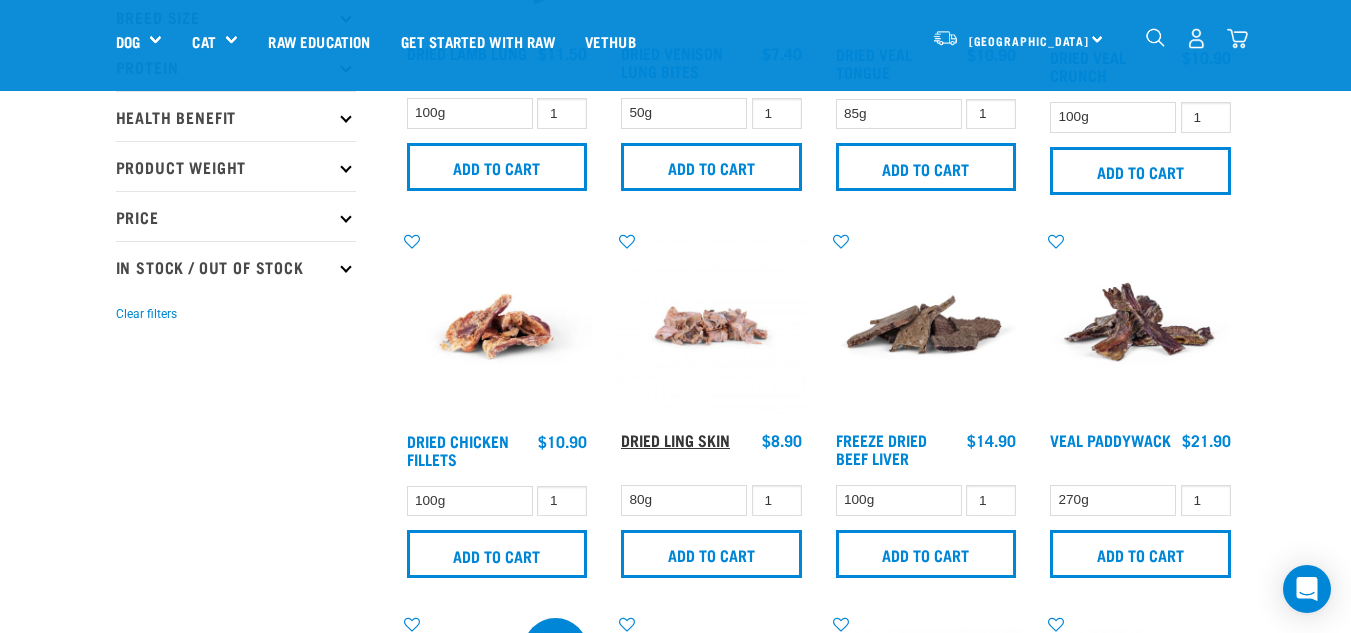 scroll, scrollTop: 100, scrollLeft: 0, axis: vertical 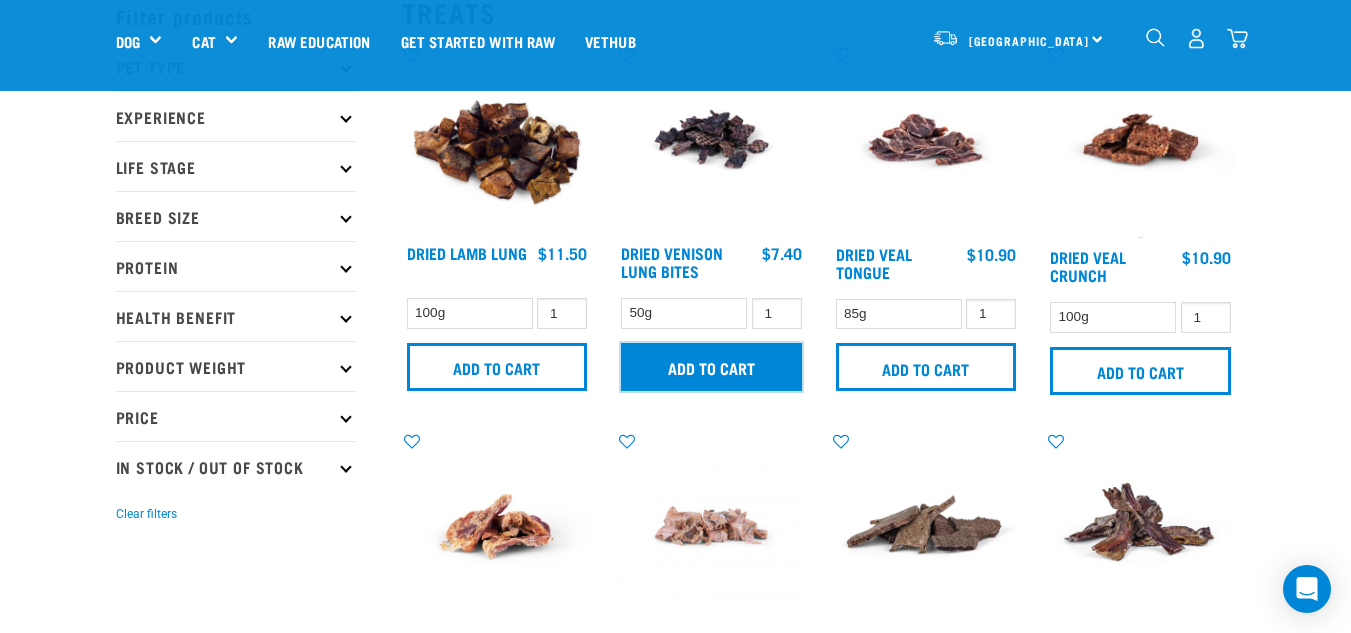 click on "Add to cart" at bounding box center (711, 367) 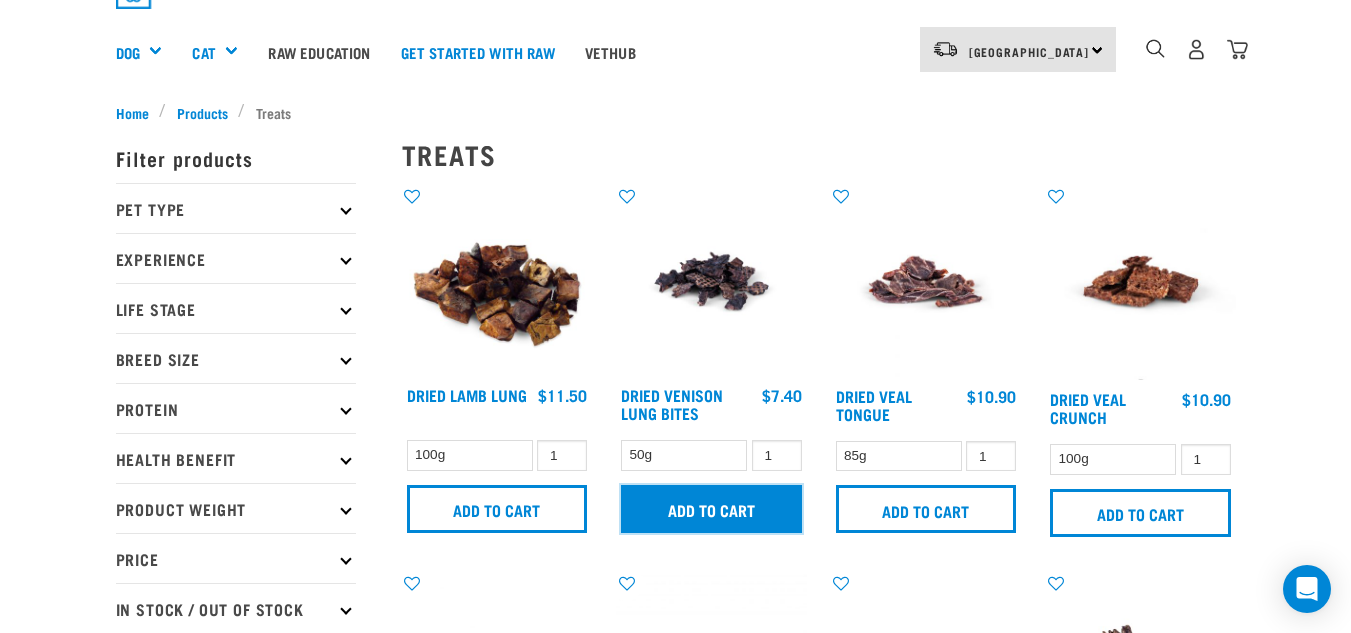 scroll, scrollTop: 0, scrollLeft: 0, axis: both 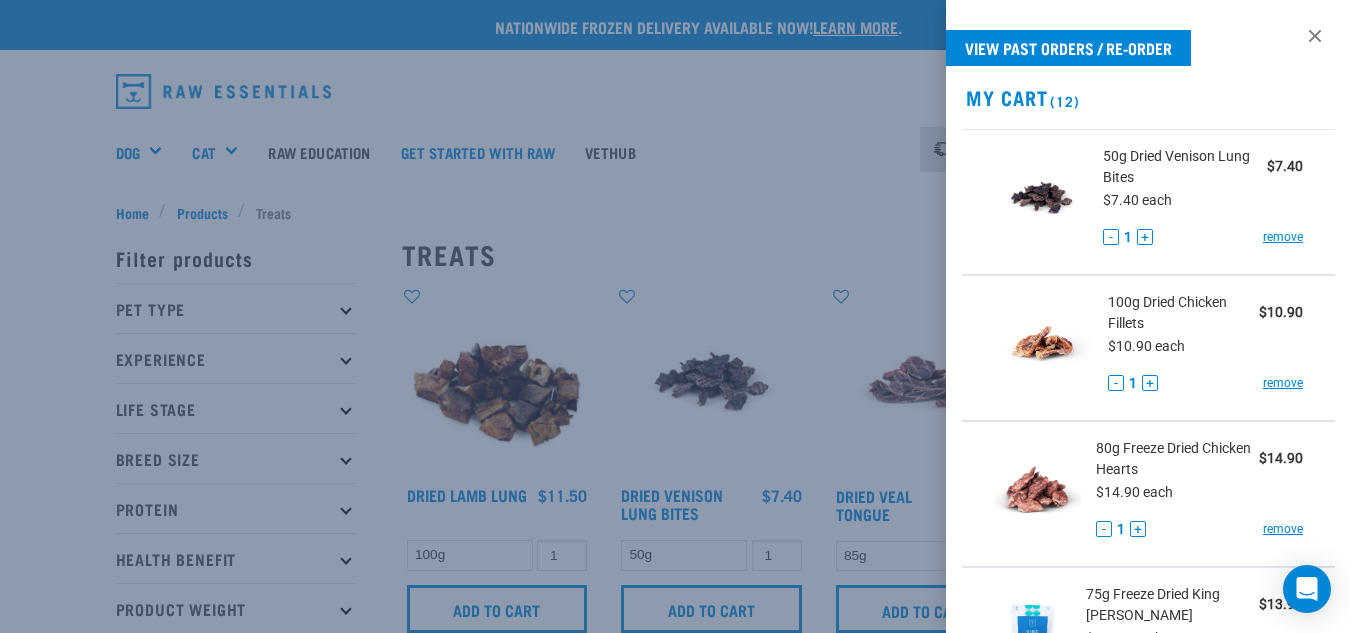 click at bounding box center (675, 316) 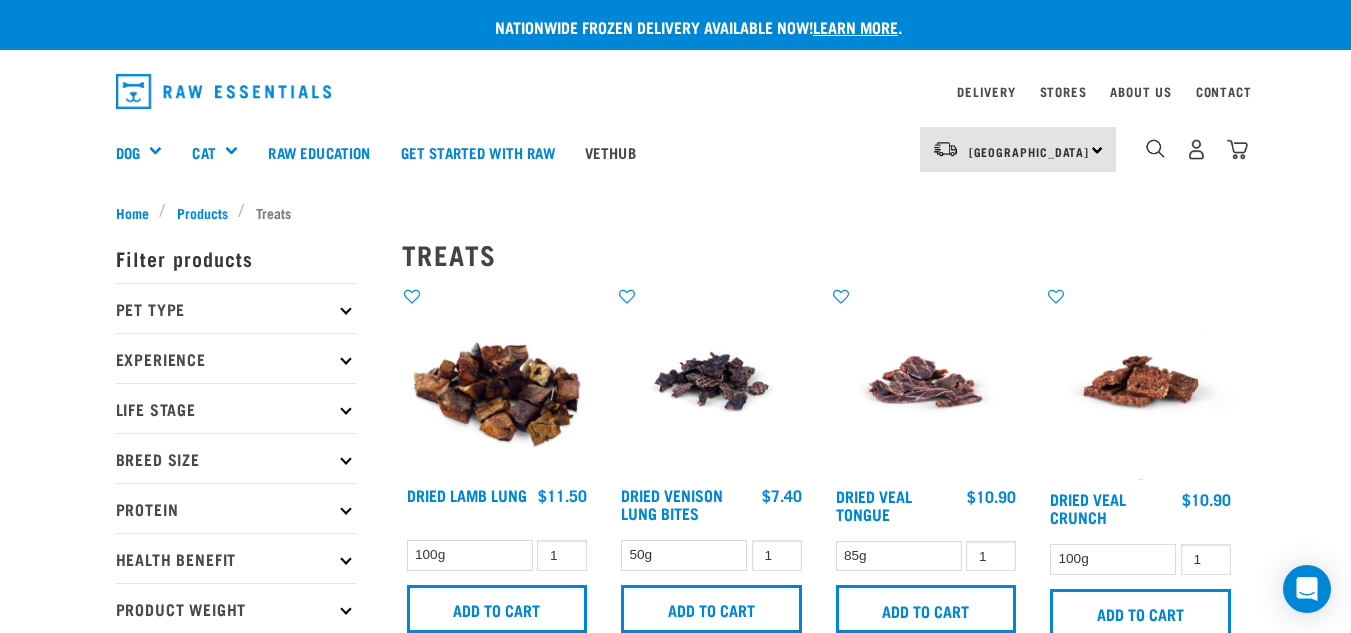 click on "Raw Education" at bounding box center (319, 152) 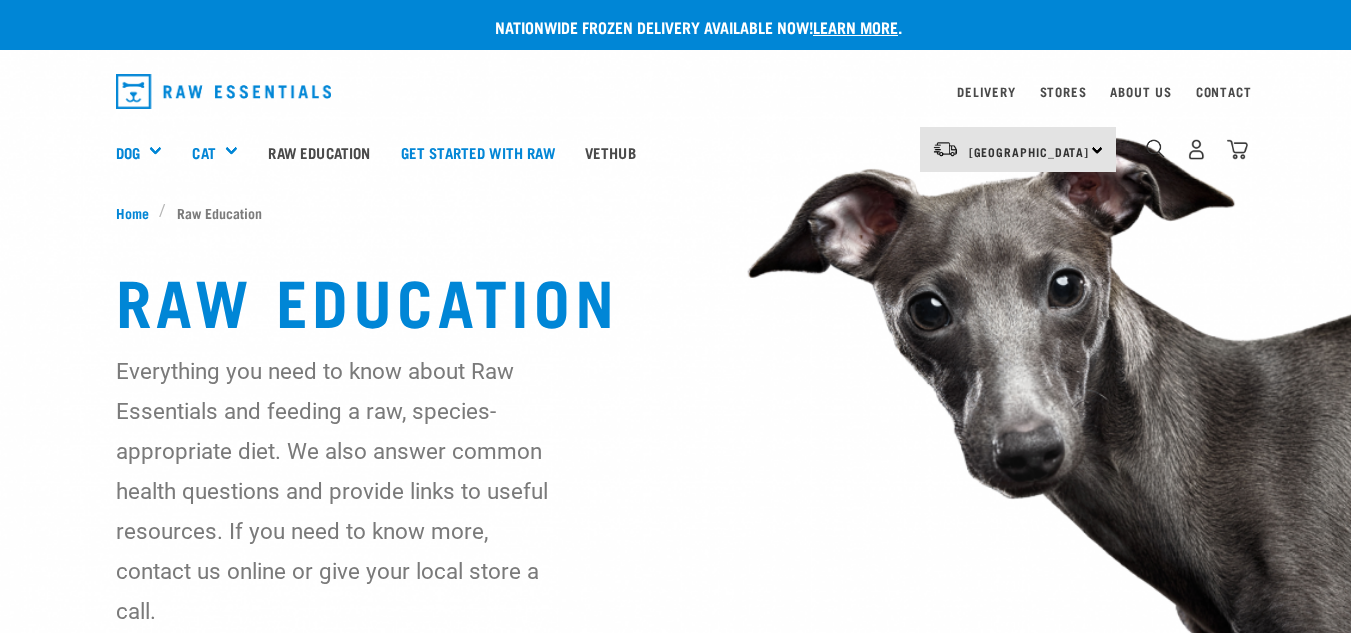 scroll, scrollTop: 0, scrollLeft: 0, axis: both 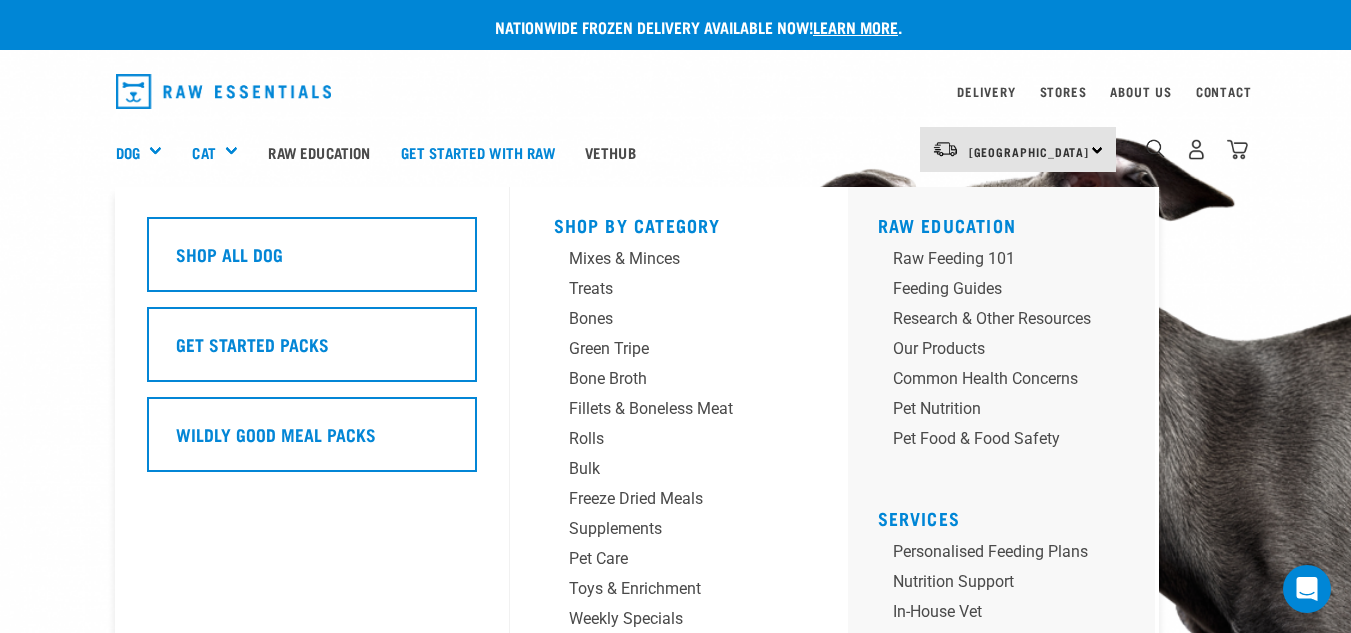 click on "Dog" at bounding box center (147, 152) 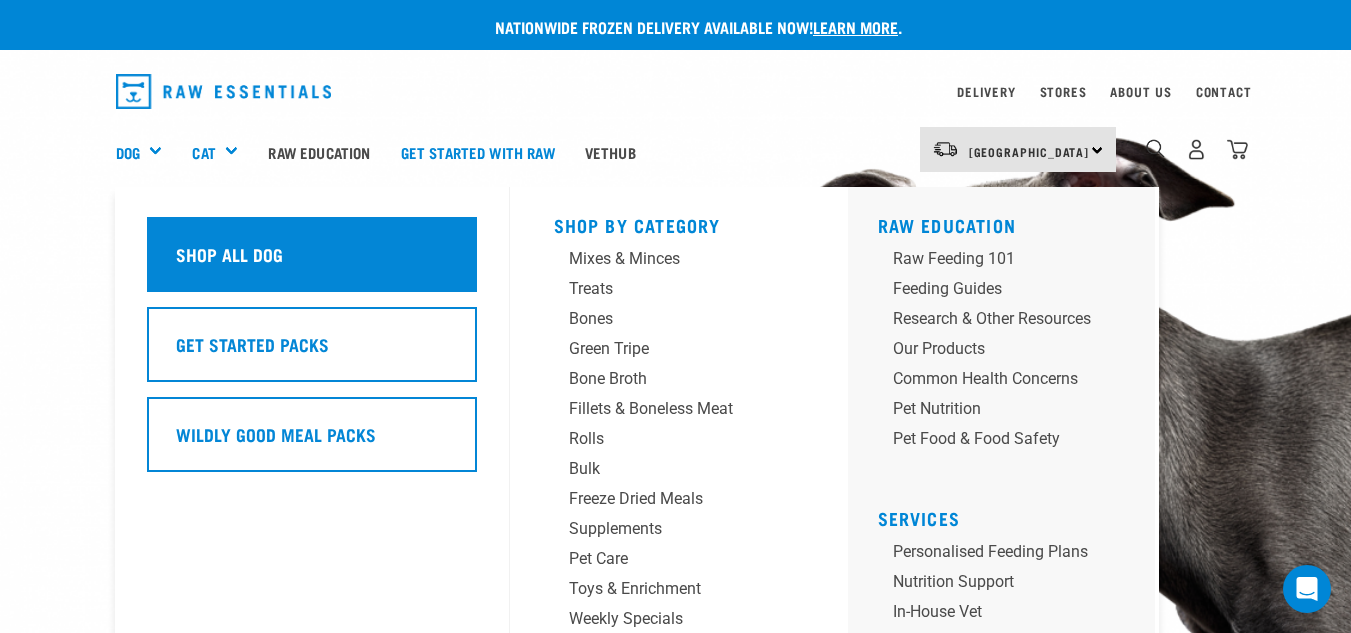 click on "Shop all dog" at bounding box center [229, 254] 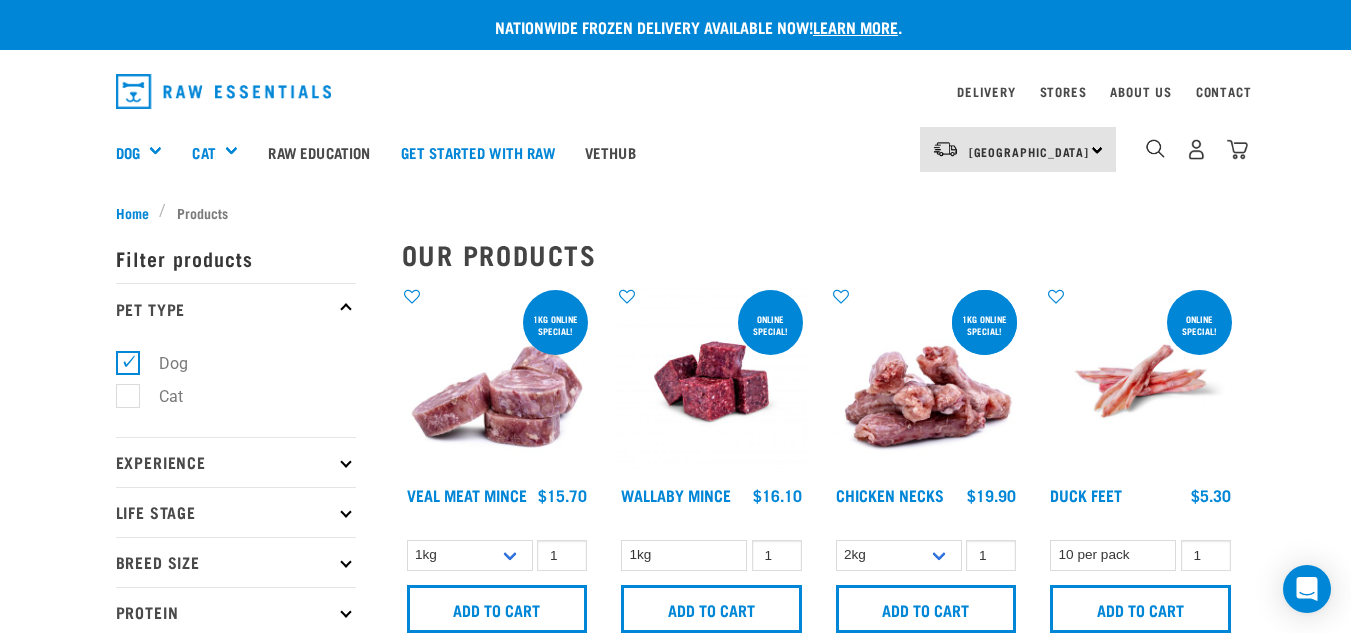 scroll, scrollTop: 0, scrollLeft: 0, axis: both 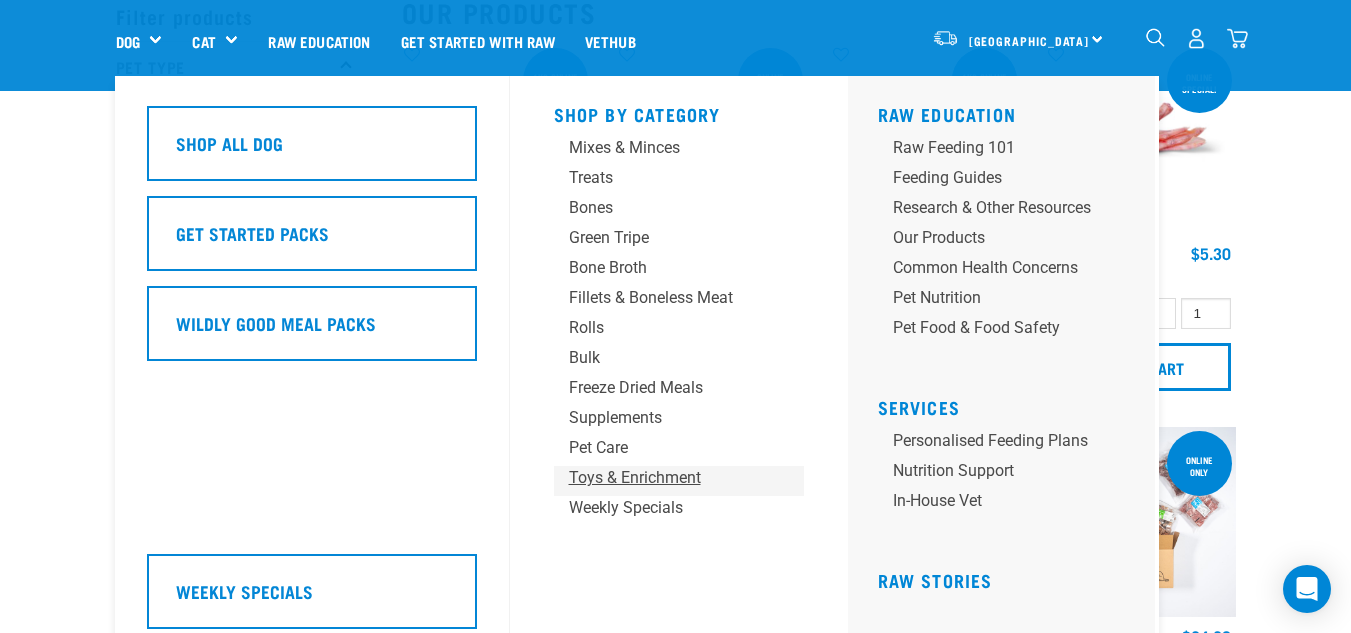 click on "Toys & Enrichment" at bounding box center (662, 478) 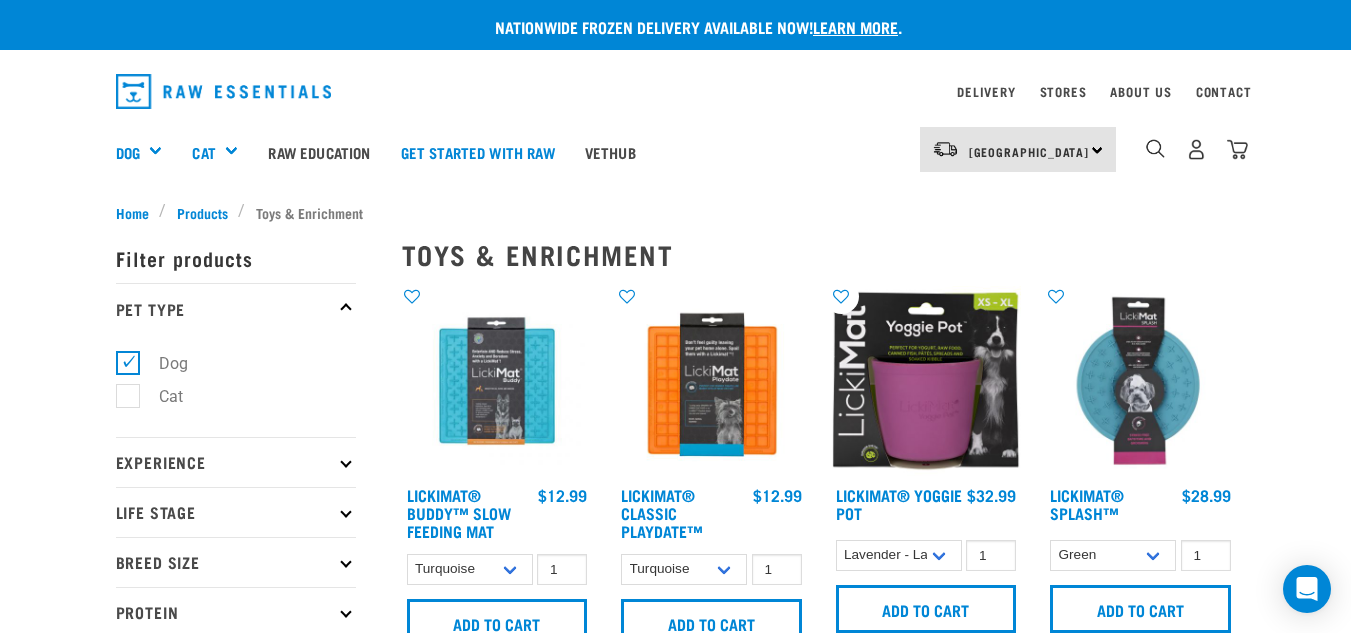 scroll, scrollTop: 0, scrollLeft: 0, axis: both 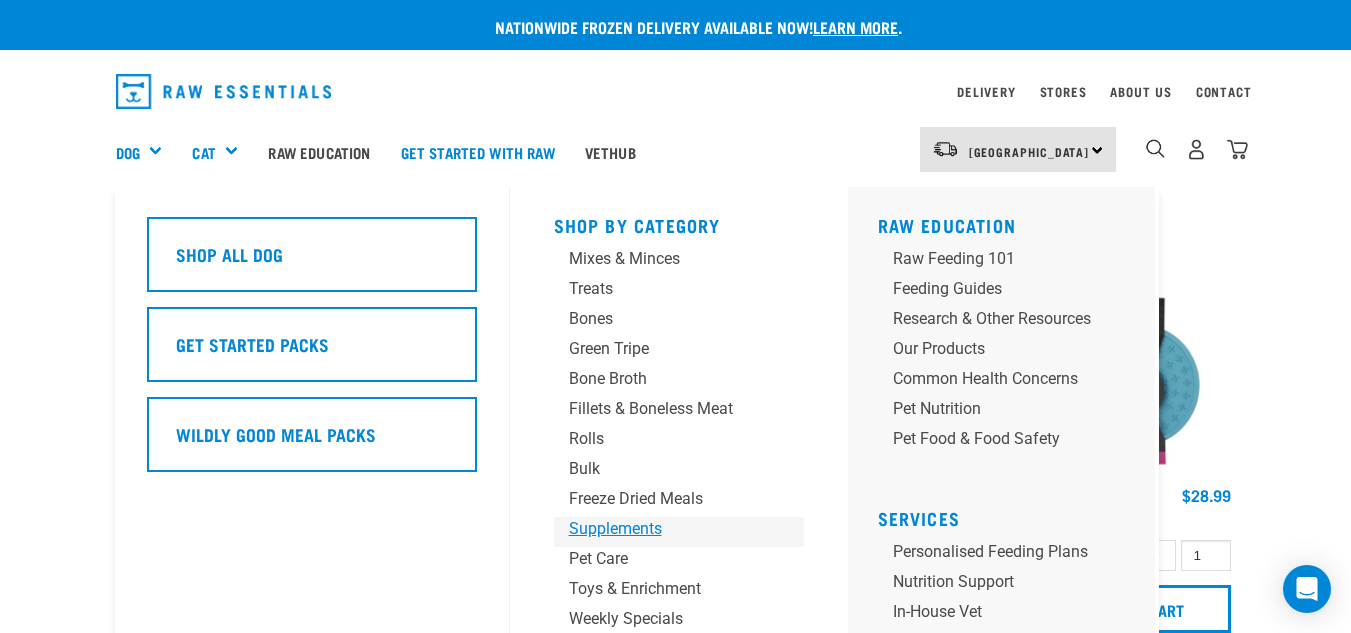 click on "Supplements" at bounding box center (662, 529) 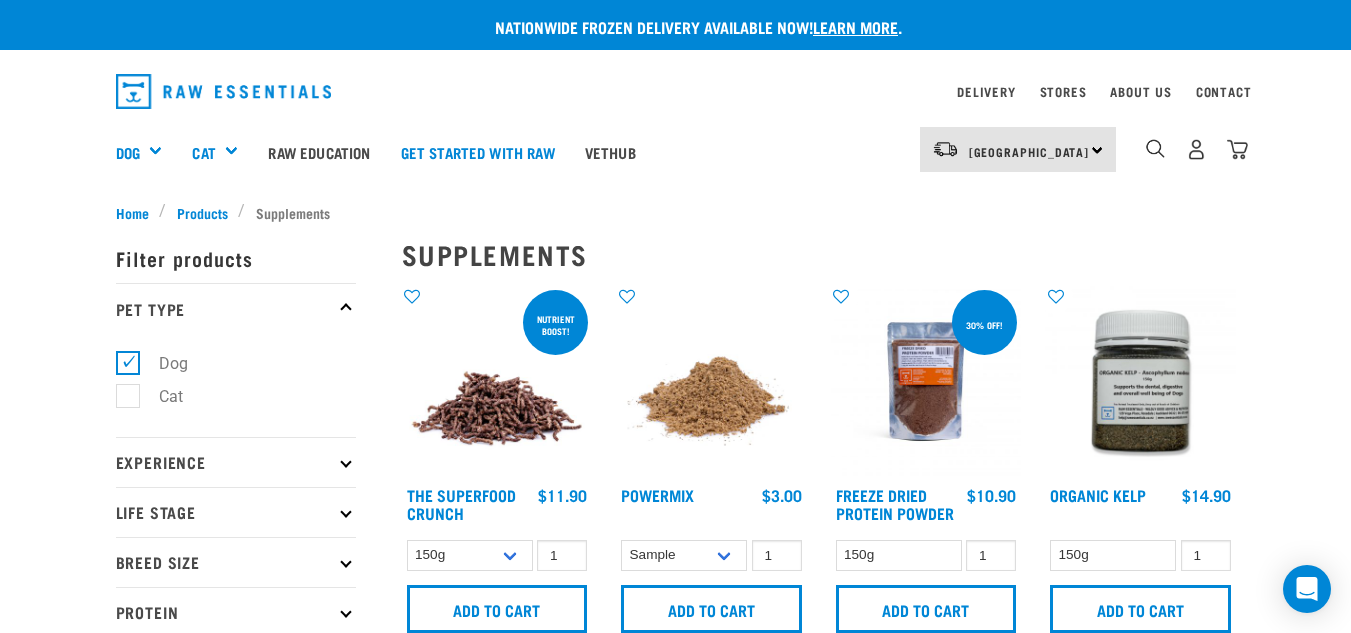 scroll, scrollTop: 0, scrollLeft: 0, axis: both 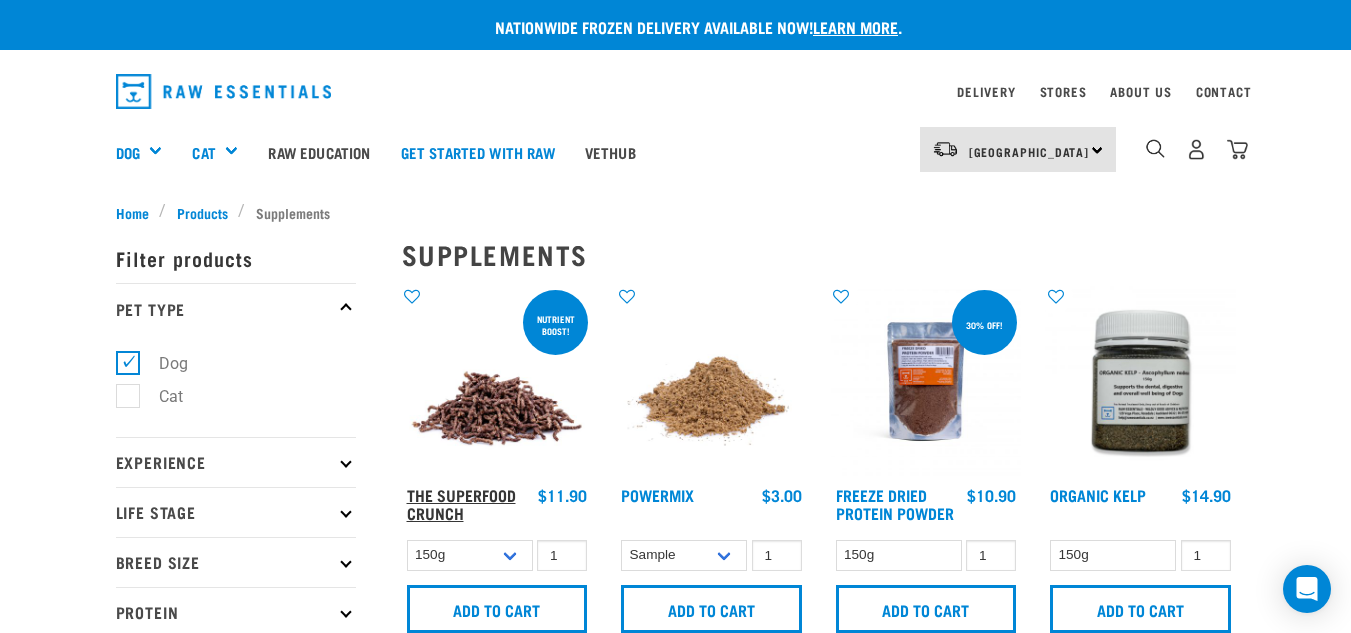 click on "The Superfood Crunch" at bounding box center (461, 503) 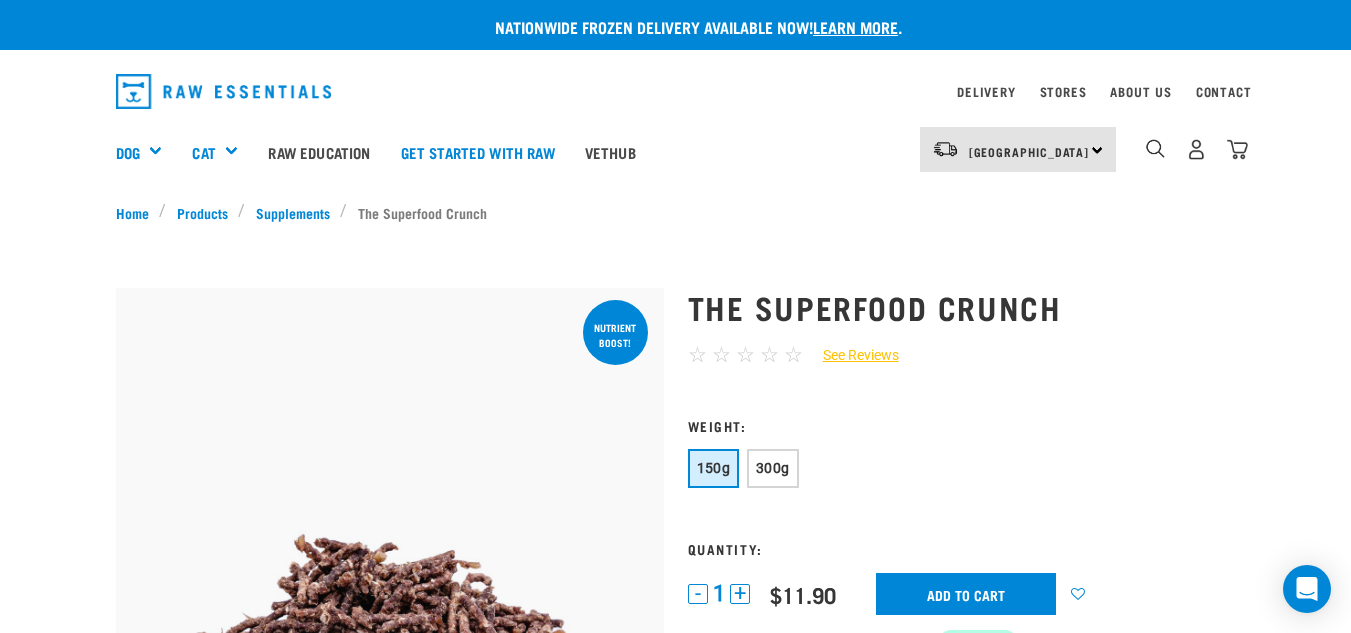 scroll, scrollTop: 0, scrollLeft: 0, axis: both 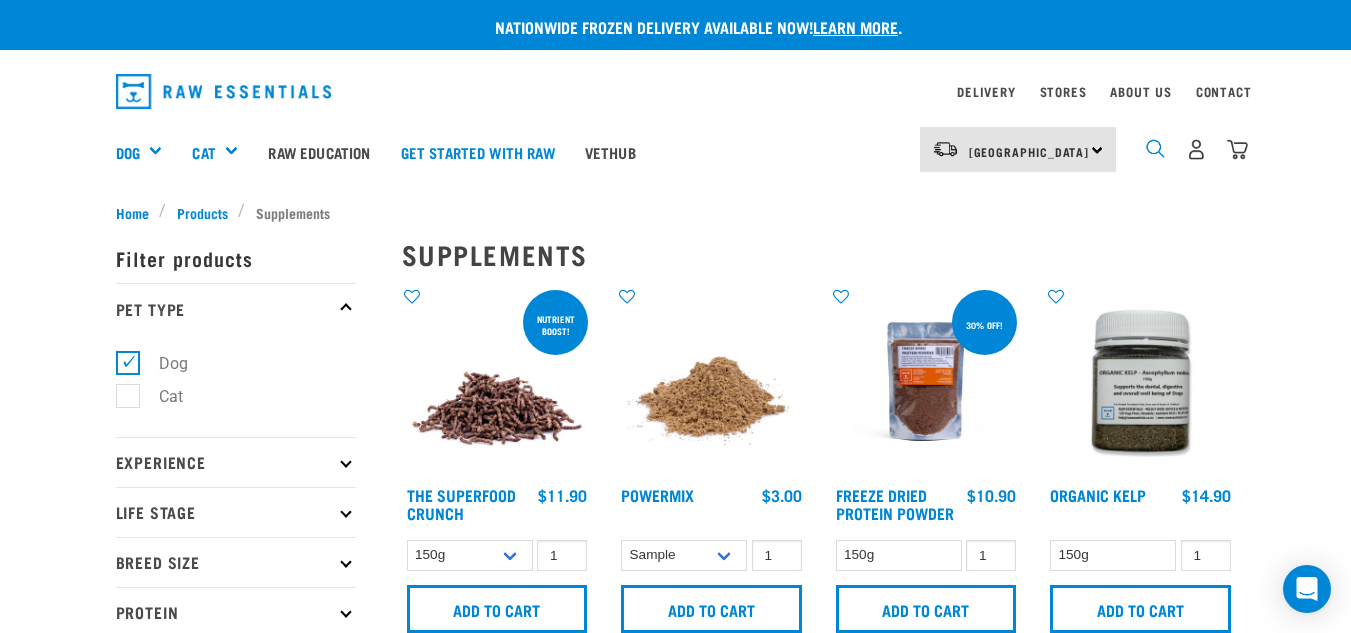 click at bounding box center [1155, 148] 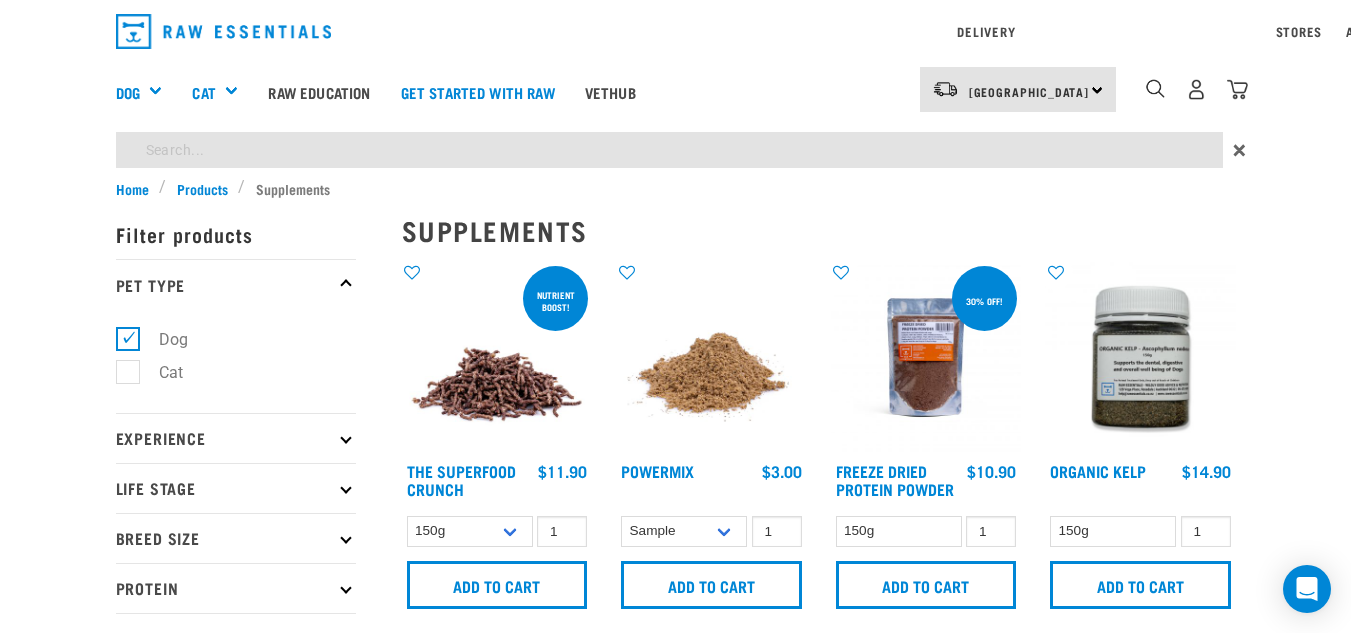 click on "Nationwide frozen delivery available now!  Learn more .
Delivery
Stores
About Us
Contact" at bounding box center (675, 953) 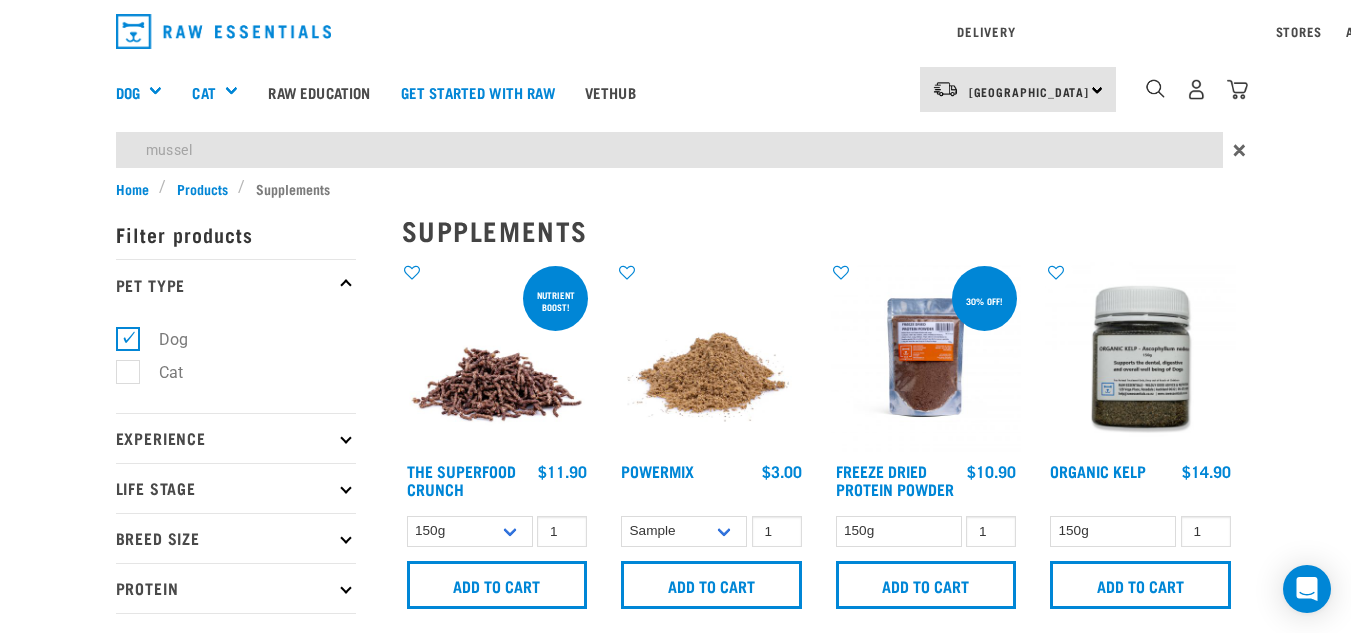 type on "mussel" 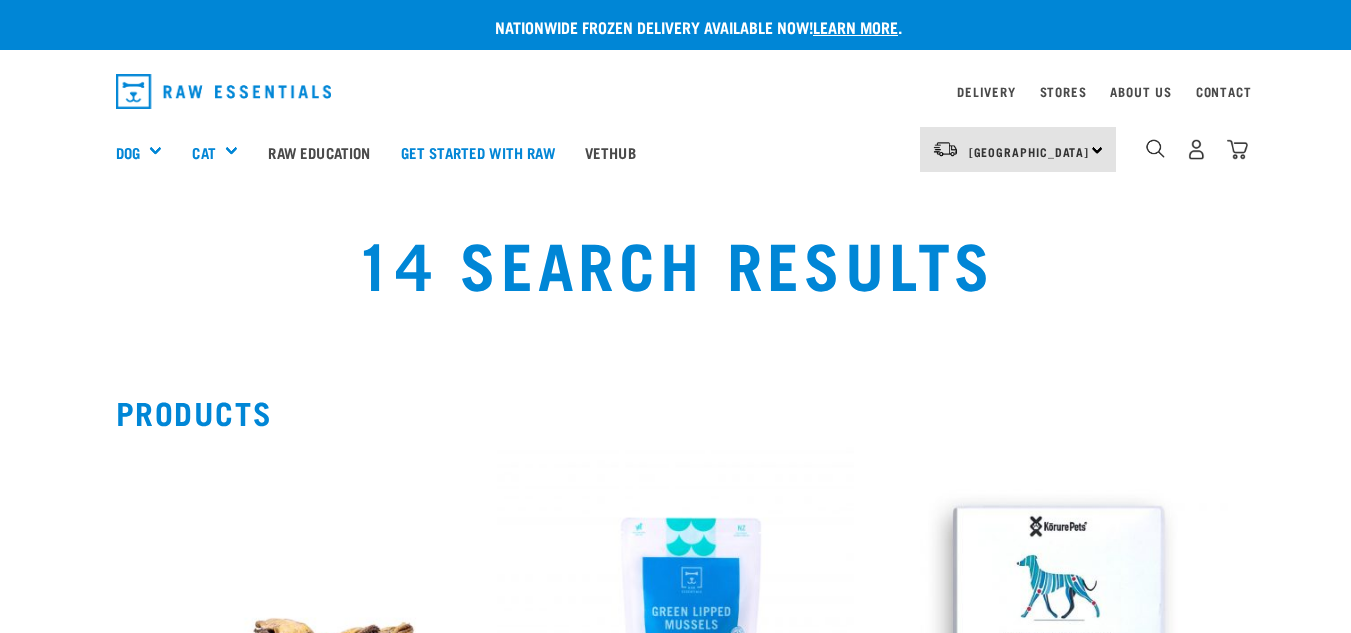 scroll, scrollTop: 0, scrollLeft: 0, axis: both 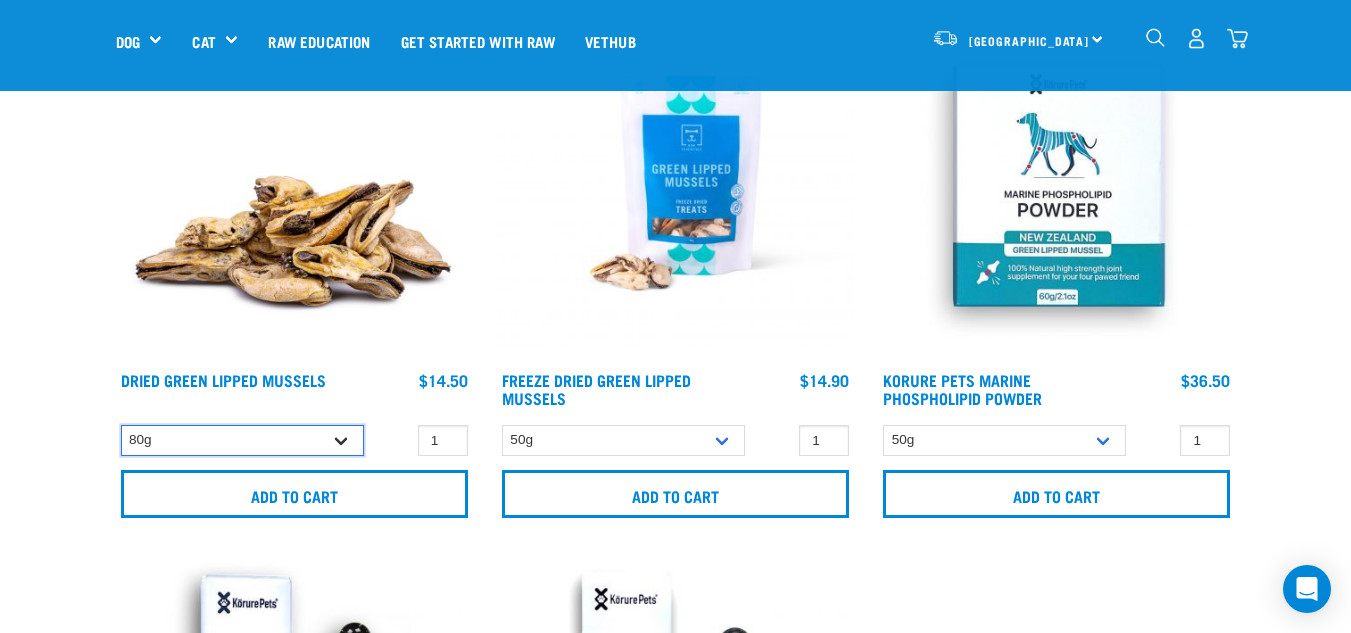 click on "80g" at bounding box center [242, 440] 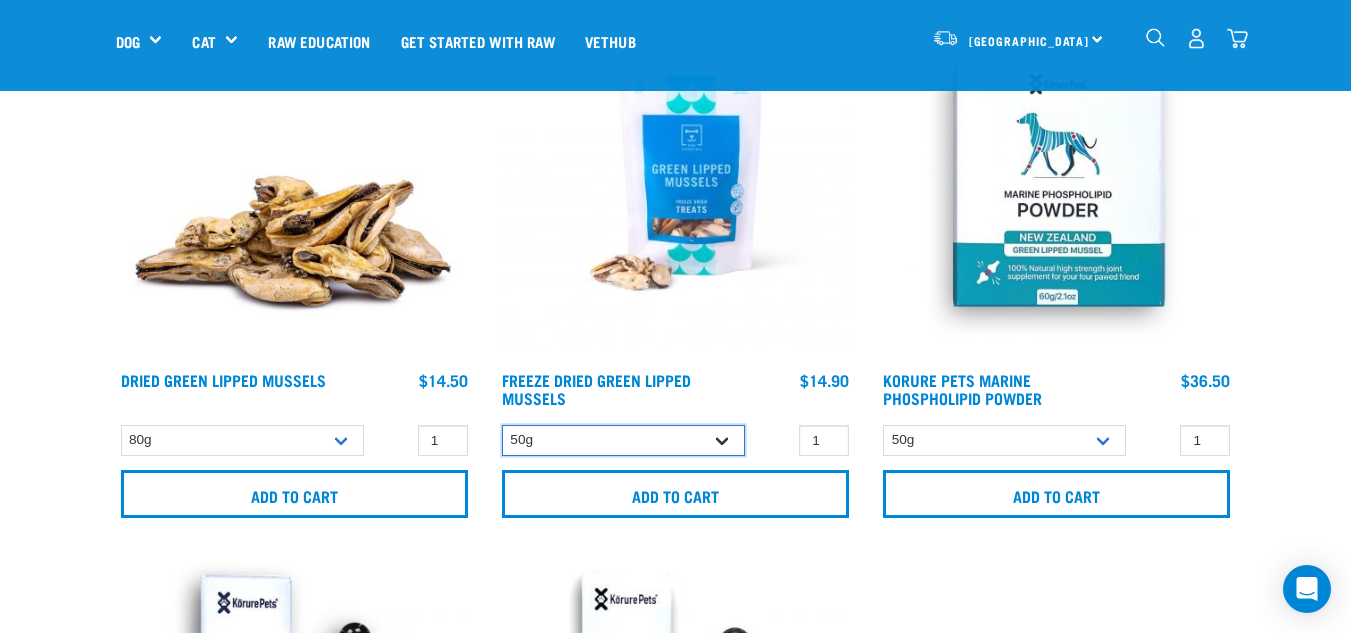 click on "50g" at bounding box center (623, 440) 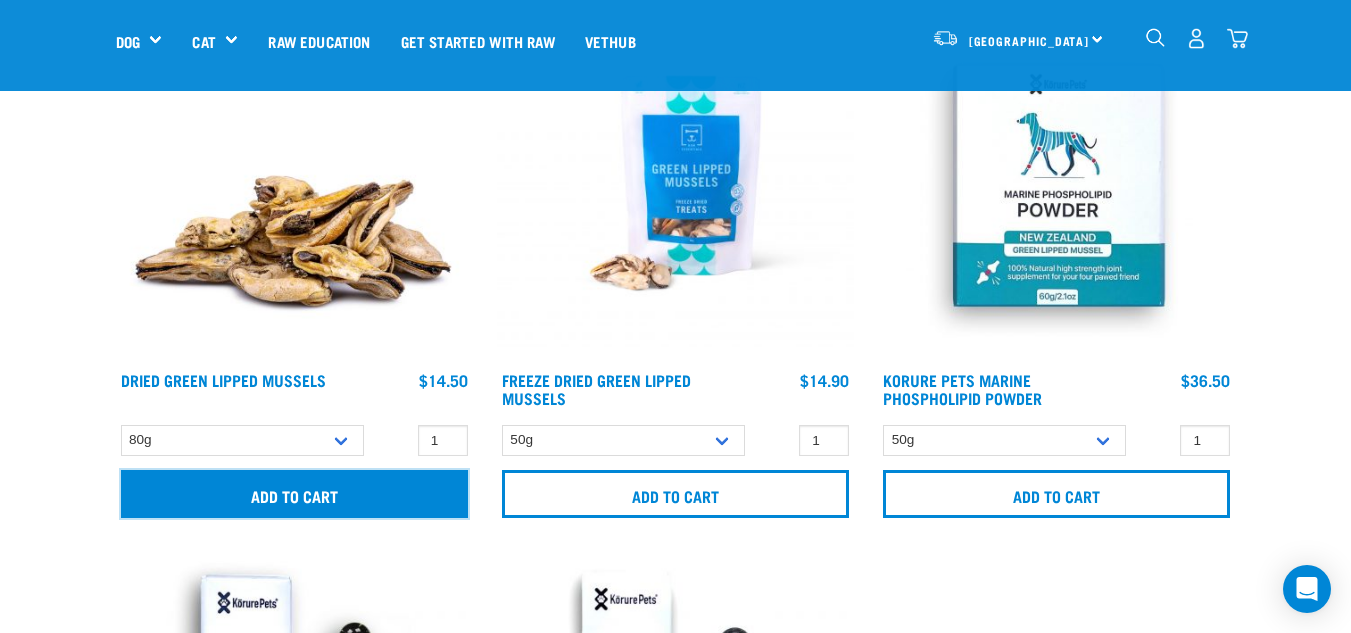 click on "Add to cart" at bounding box center [294, 494] 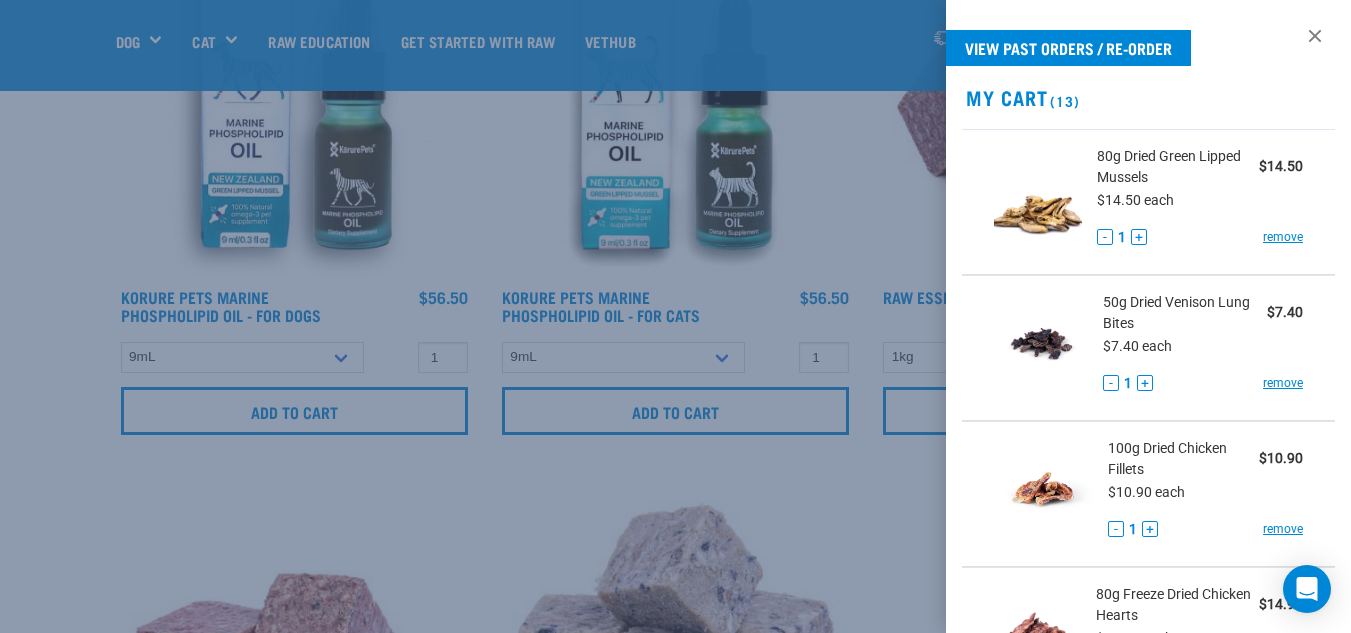 scroll, scrollTop: 1000, scrollLeft: 0, axis: vertical 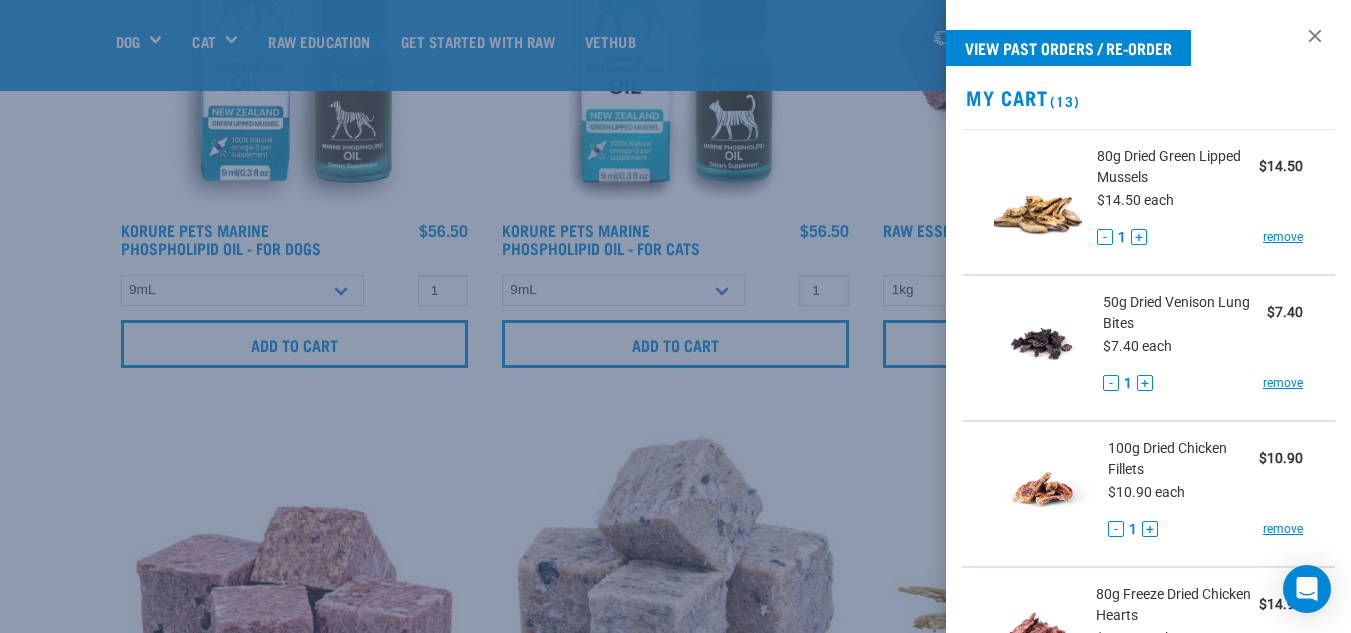 click at bounding box center [675, 316] 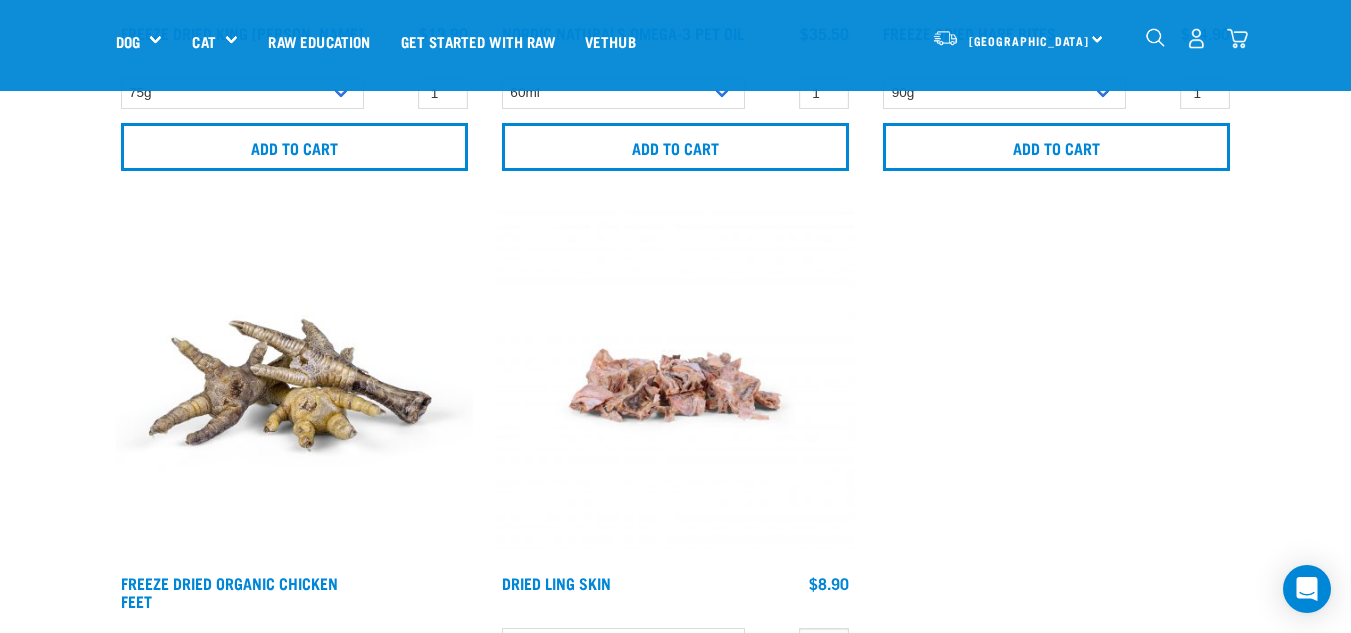 scroll, scrollTop: 2300, scrollLeft: 0, axis: vertical 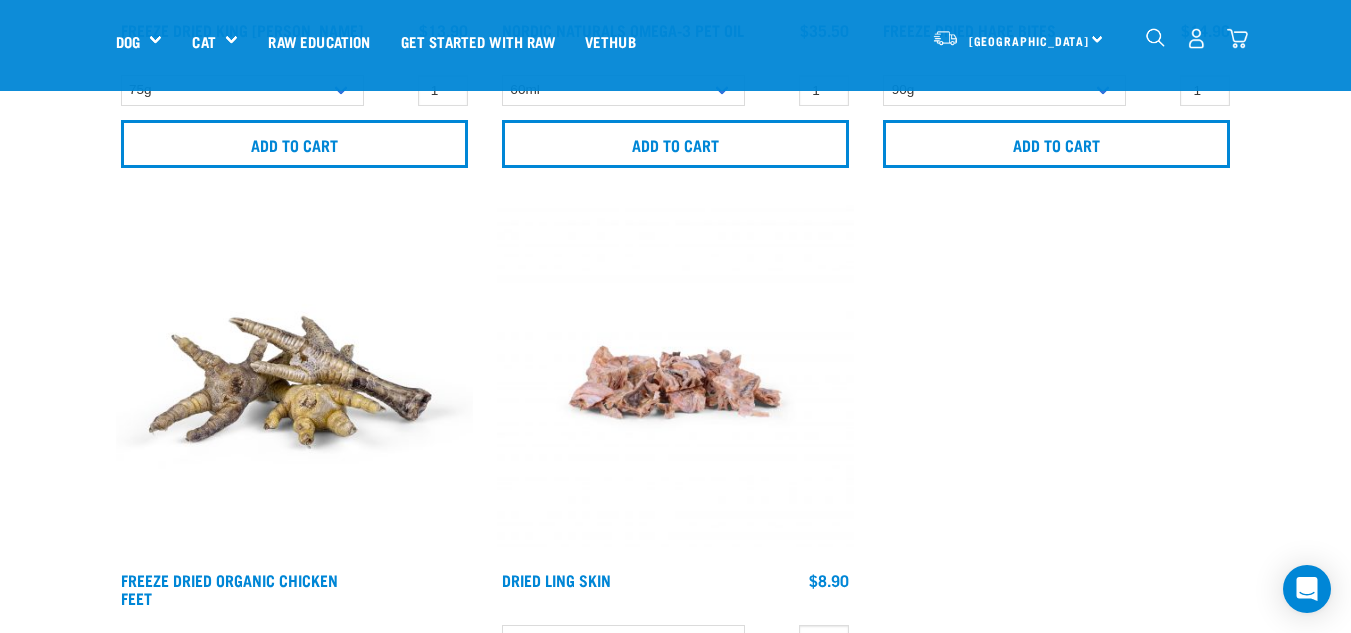 click at bounding box center [1237, 38] 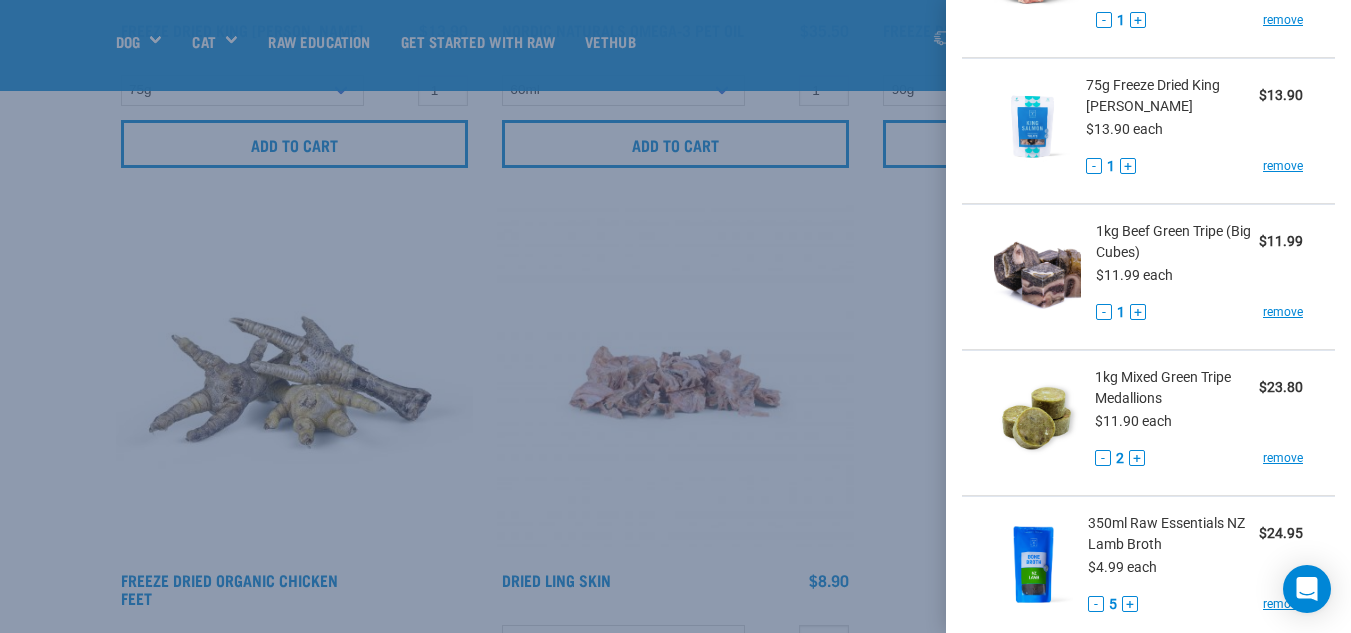 scroll, scrollTop: 700, scrollLeft: 0, axis: vertical 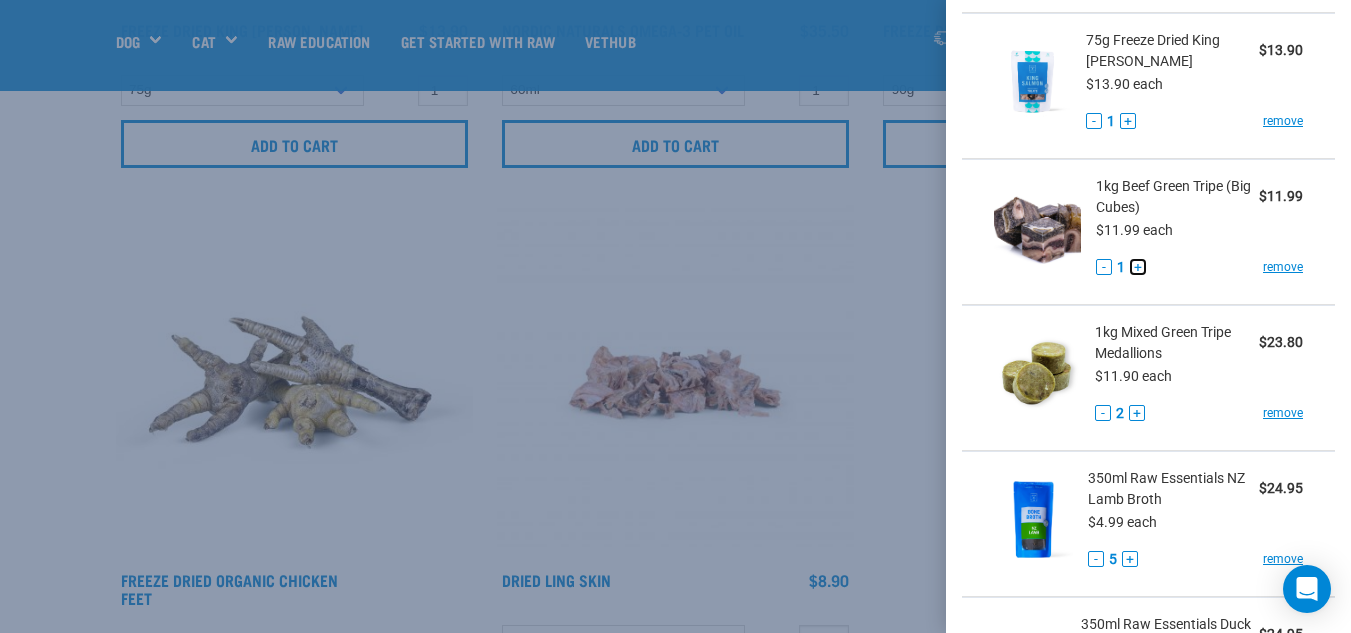click on "+" at bounding box center [1138, 267] 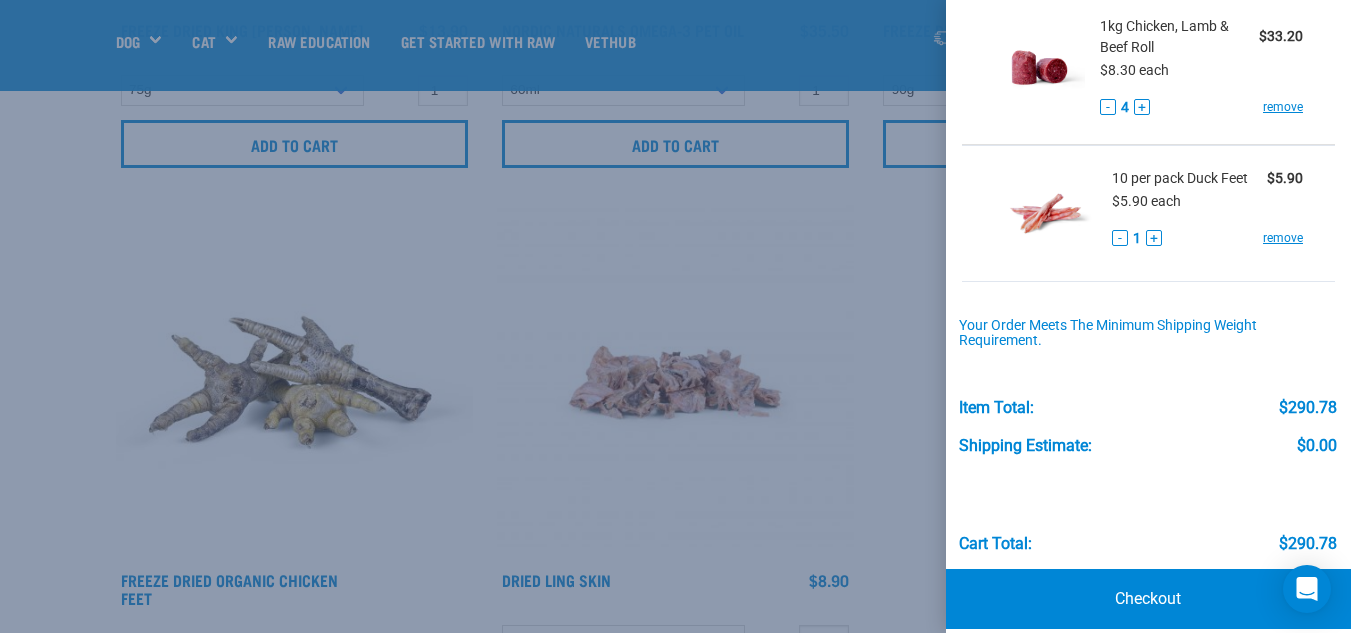scroll, scrollTop: 1756, scrollLeft: 0, axis: vertical 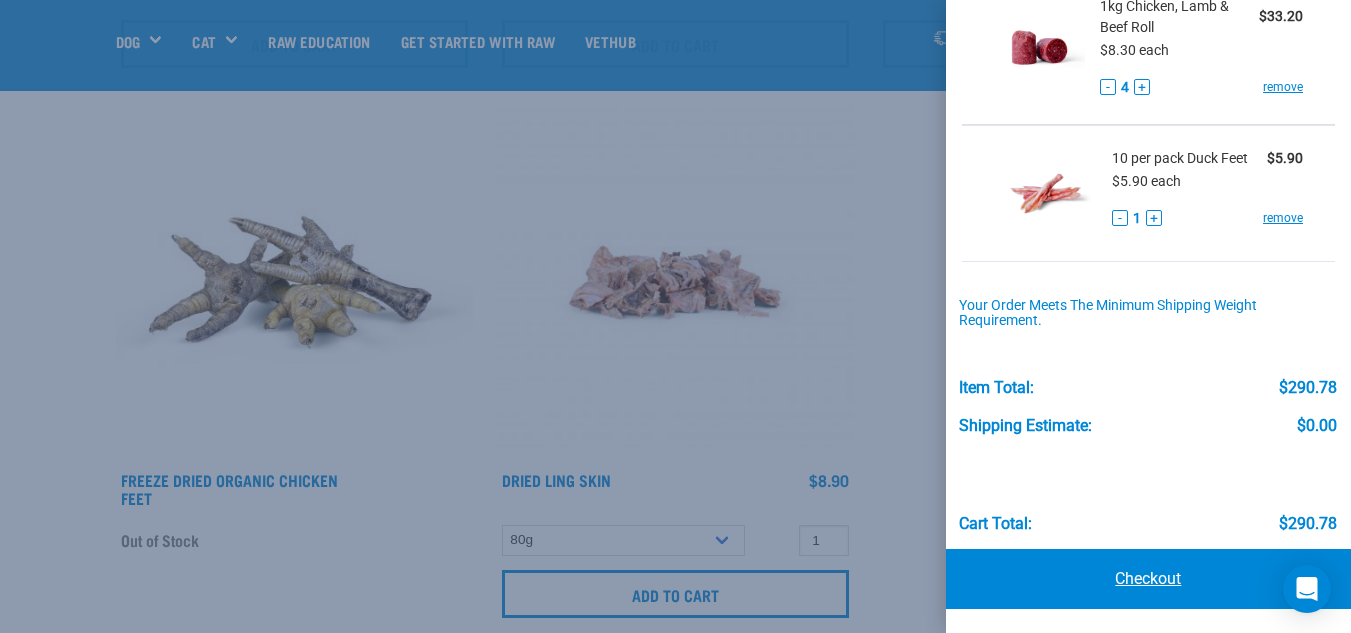 click on "Checkout" at bounding box center (1148, 579) 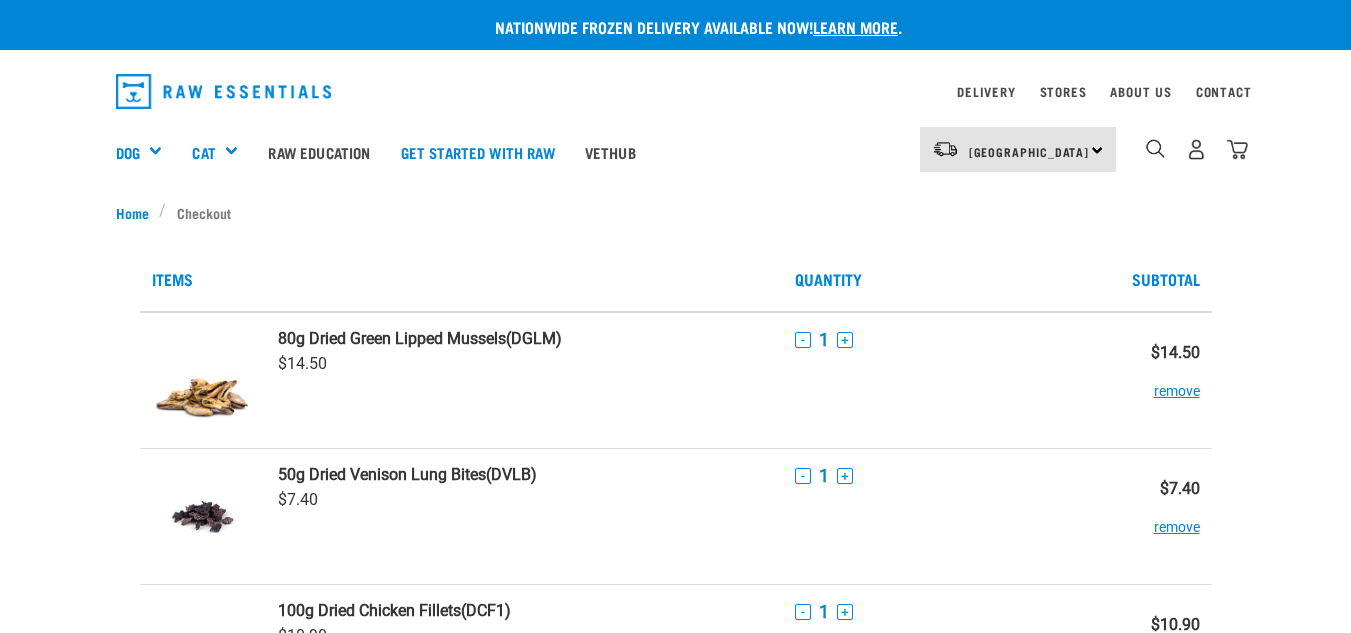 scroll, scrollTop: 0, scrollLeft: 0, axis: both 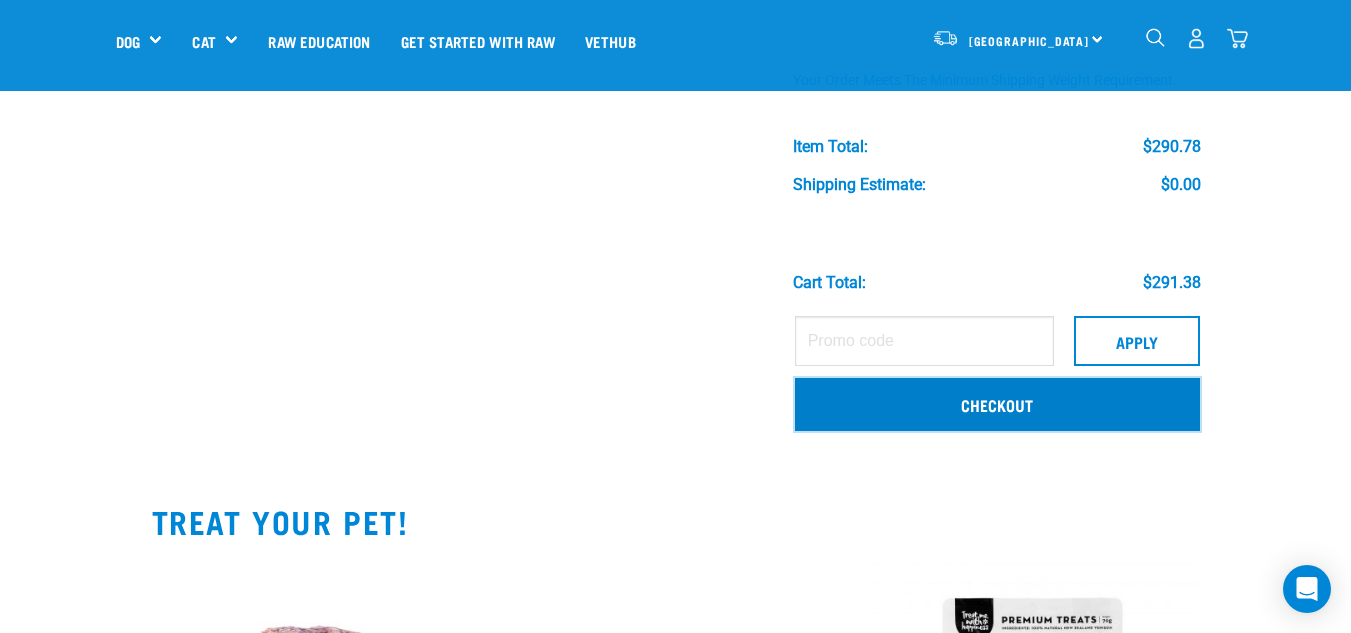 click on "Checkout" at bounding box center [997, 404] 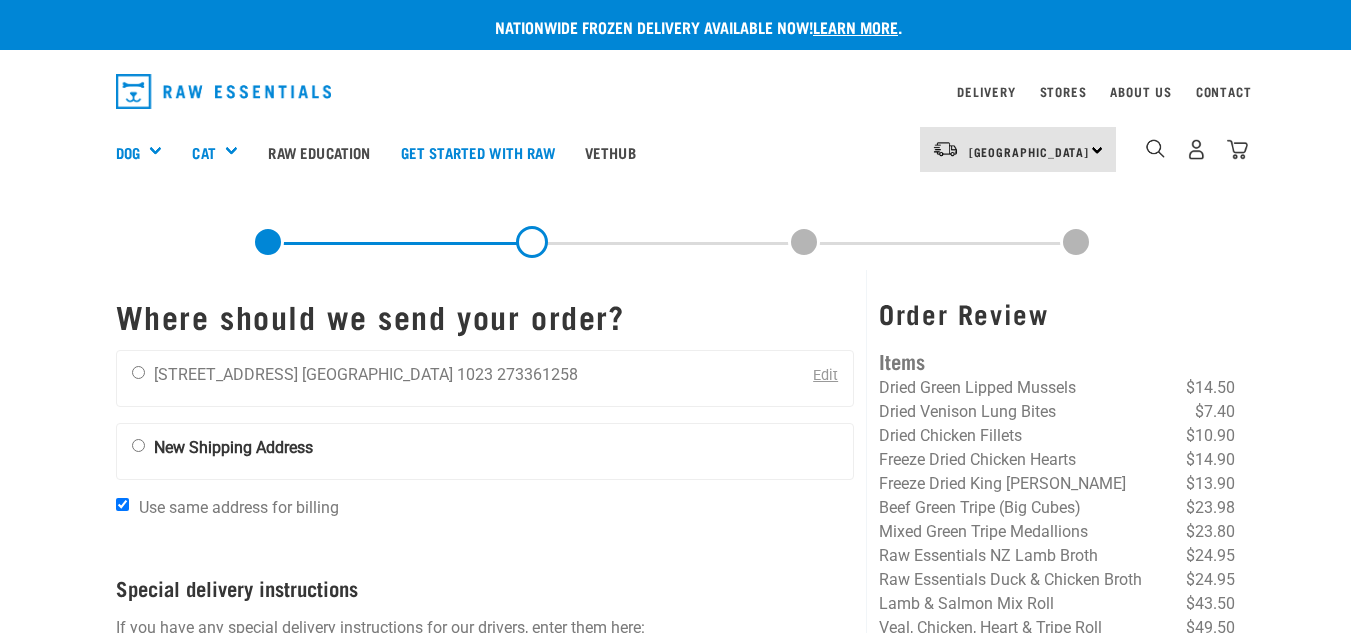 scroll, scrollTop: 0, scrollLeft: 0, axis: both 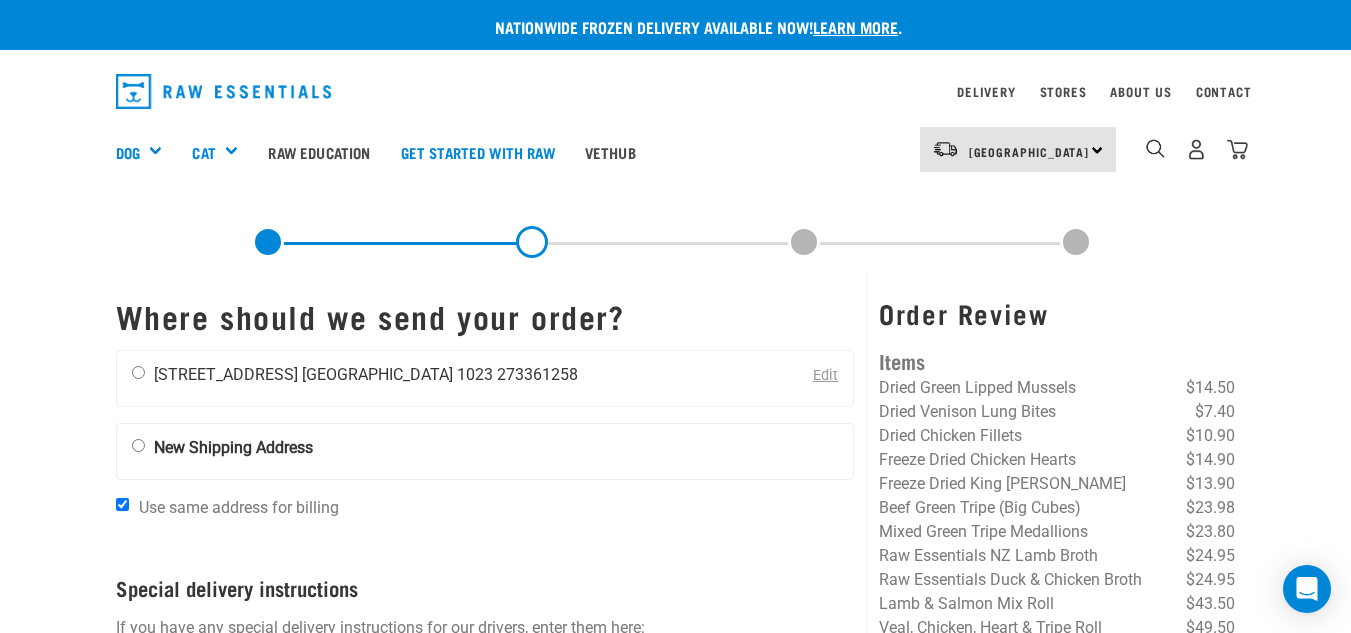 click at bounding box center [138, 372] 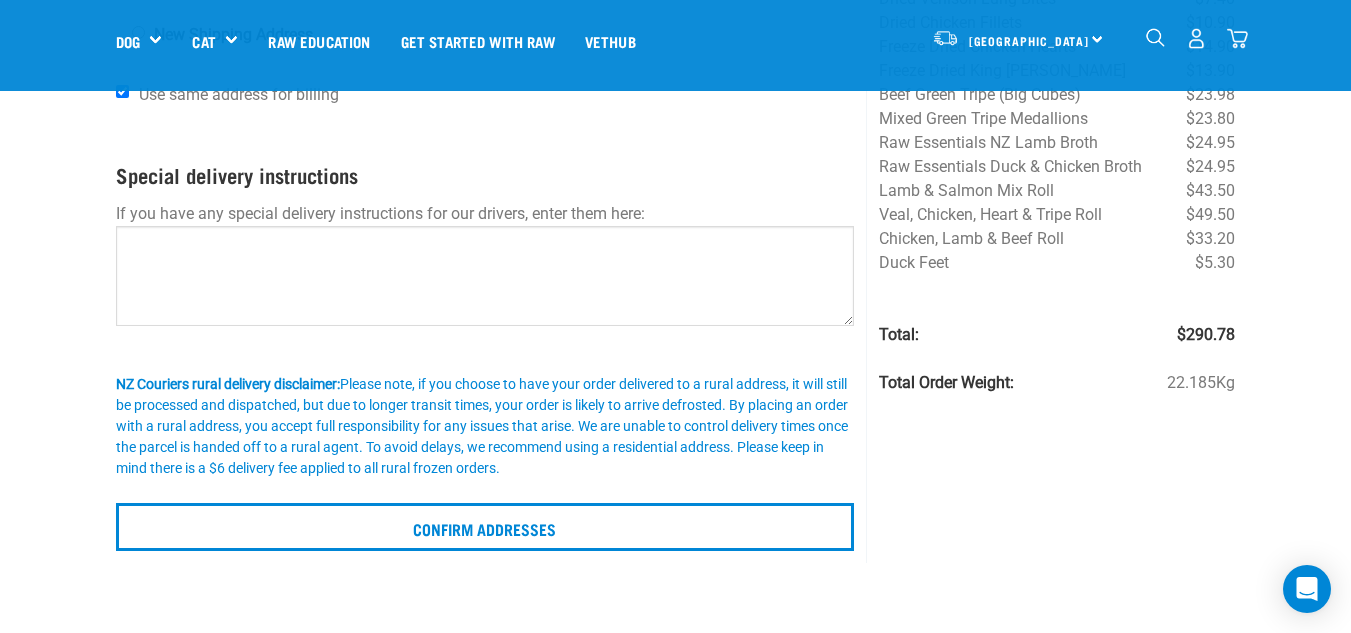 scroll, scrollTop: 400, scrollLeft: 0, axis: vertical 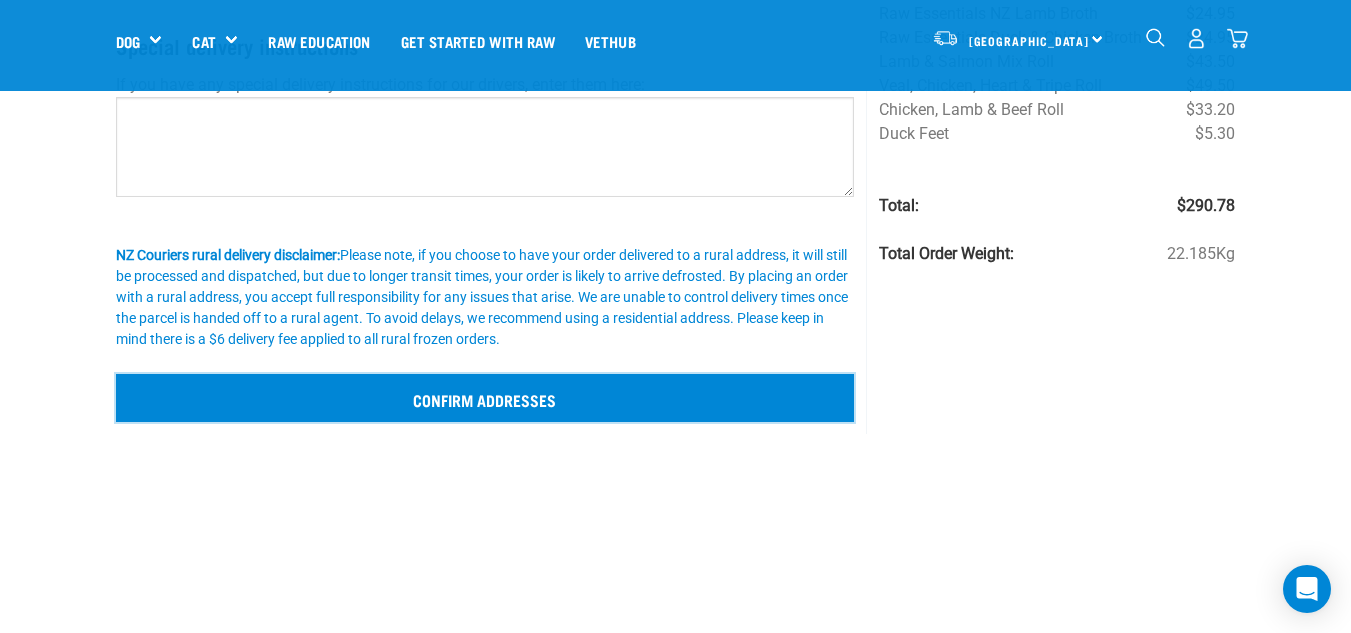 click on "Confirm addresses" at bounding box center (485, 398) 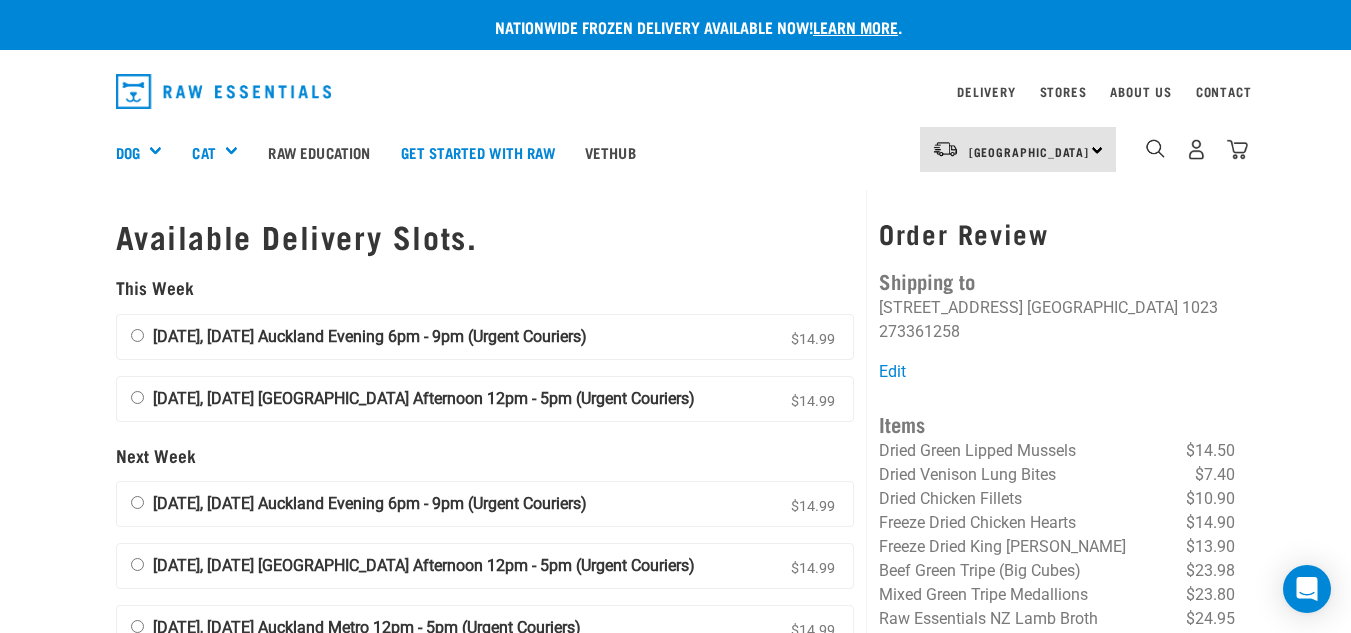scroll, scrollTop: 0, scrollLeft: 0, axis: both 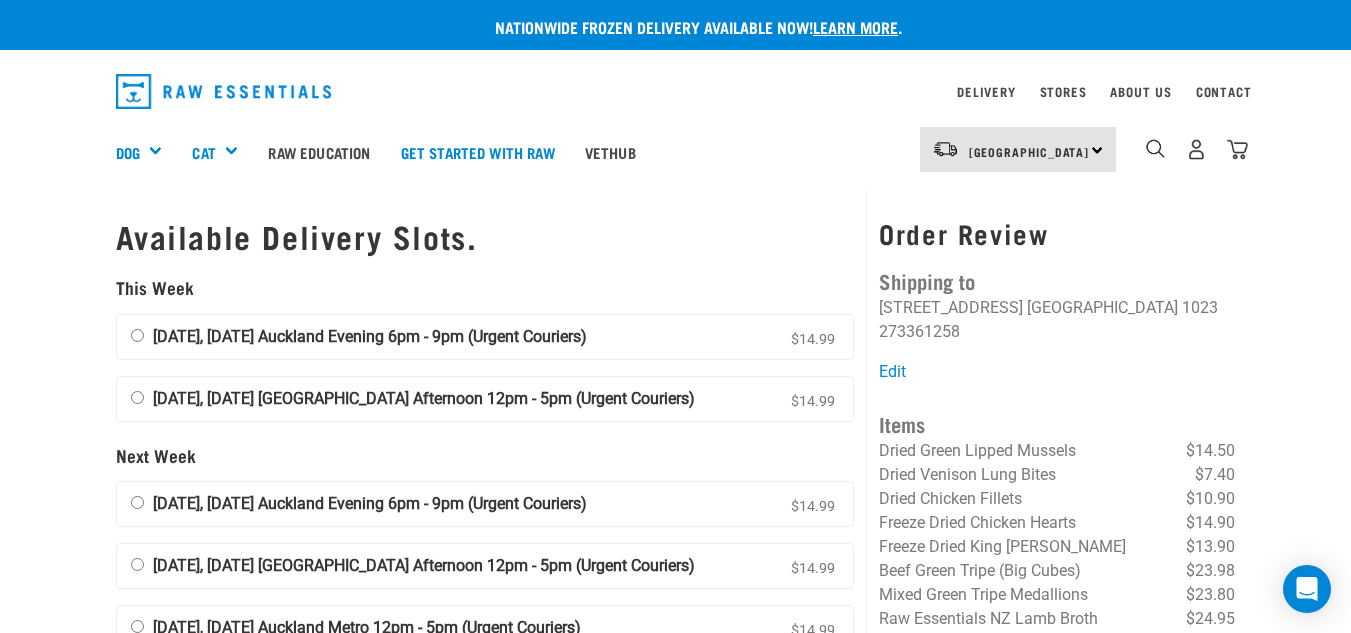 click on "11 July, Friday Auckland  Evening 6pm - 9pm (Urgent Couriers) $14.99" at bounding box center [137, 335] 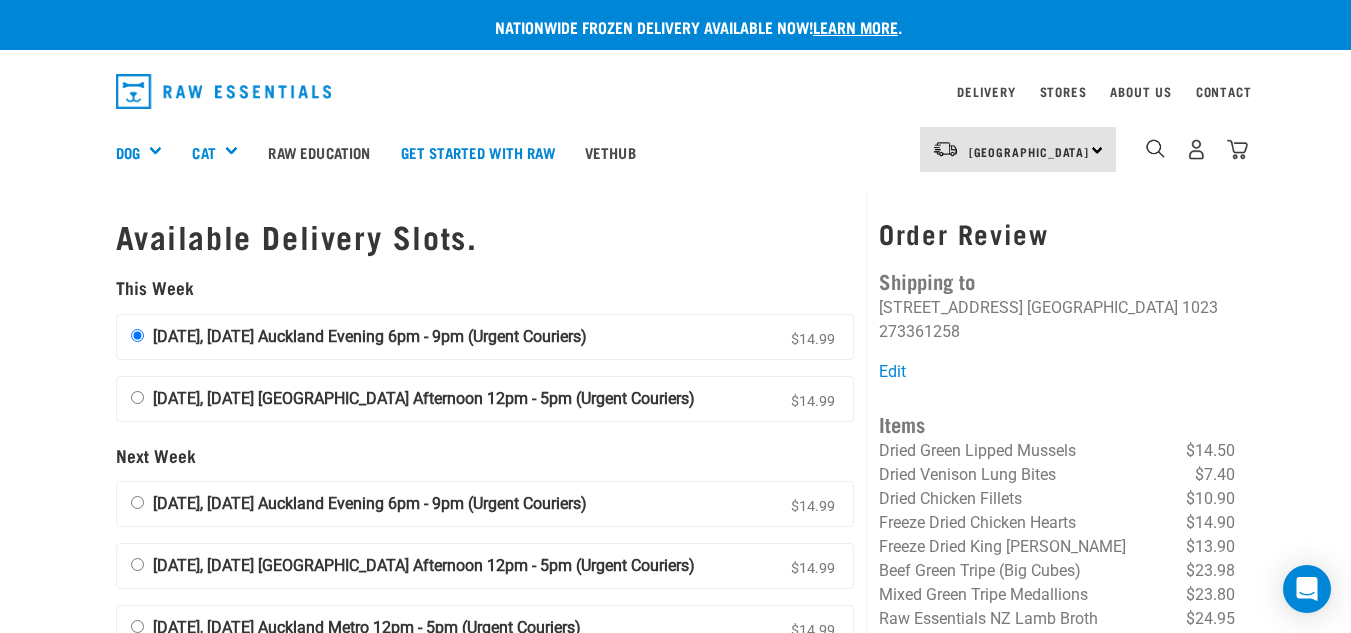 click on "12 July, Saturday Auckland  Afternoon 12pm - 5pm (Urgent Couriers) $14.99" at bounding box center [137, 397] 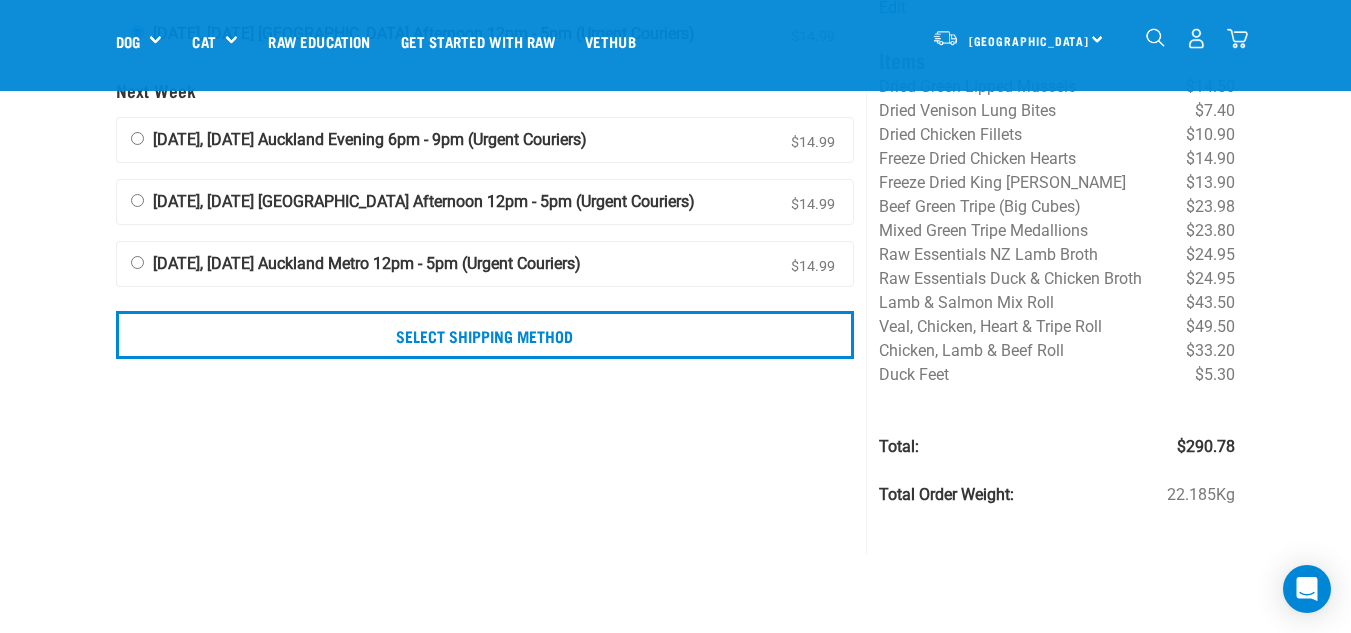 scroll, scrollTop: 300, scrollLeft: 0, axis: vertical 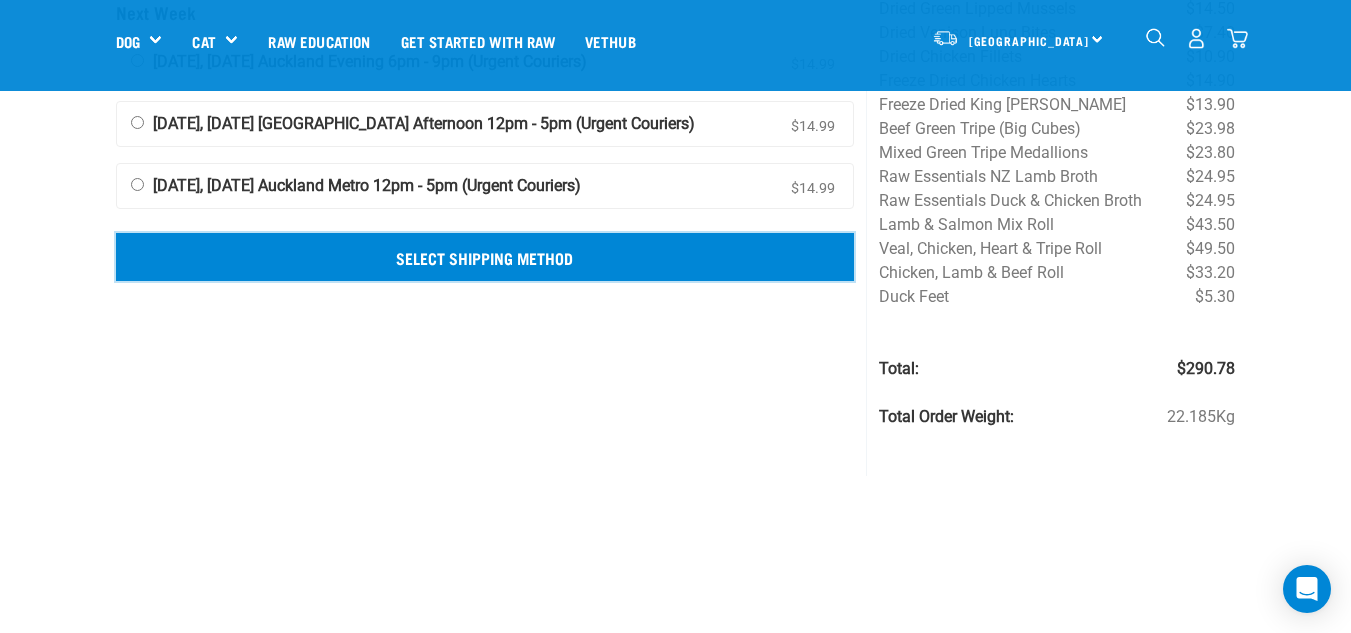 click on "Select Shipping Method" at bounding box center [485, 257] 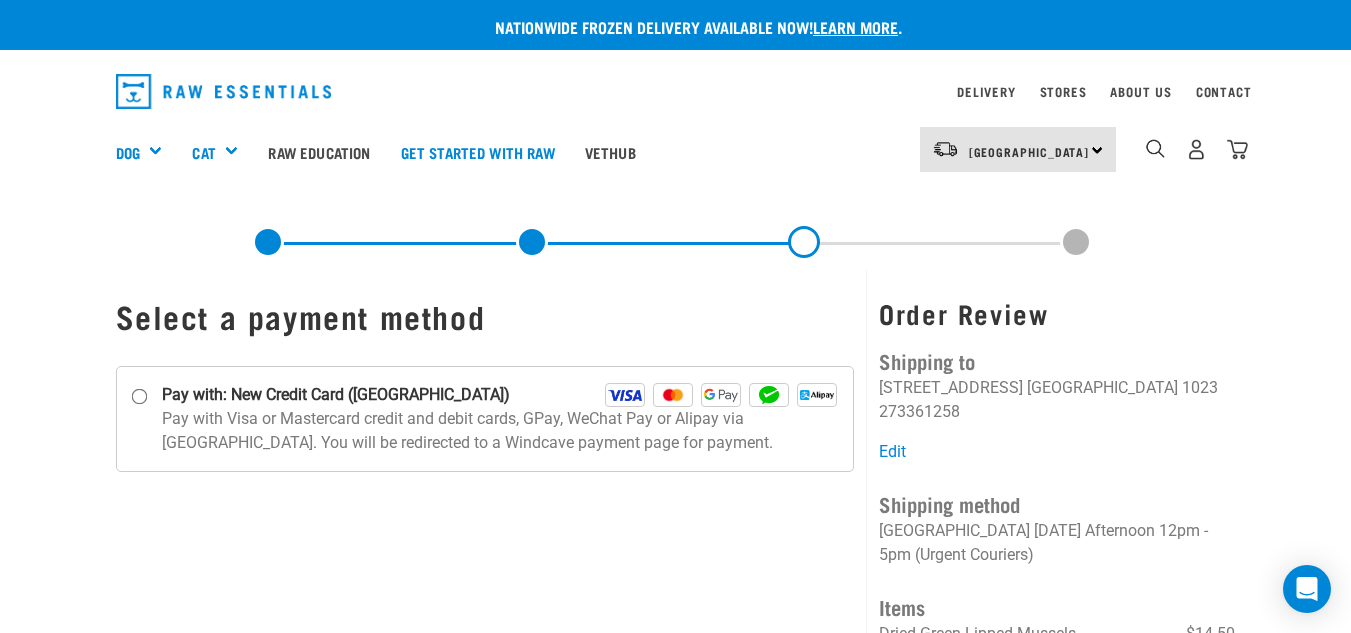scroll, scrollTop: 0, scrollLeft: 0, axis: both 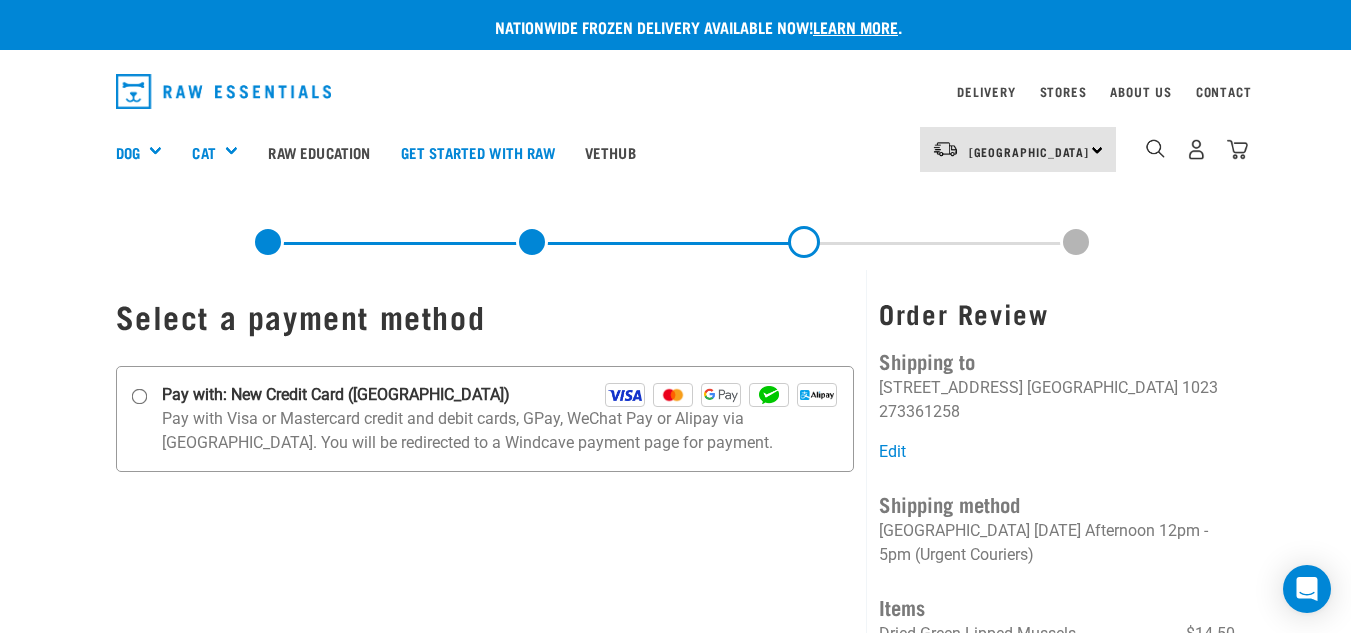 click on "Pay with: New Credit Card ([GEOGRAPHIC_DATA])" at bounding box center (139, 396) 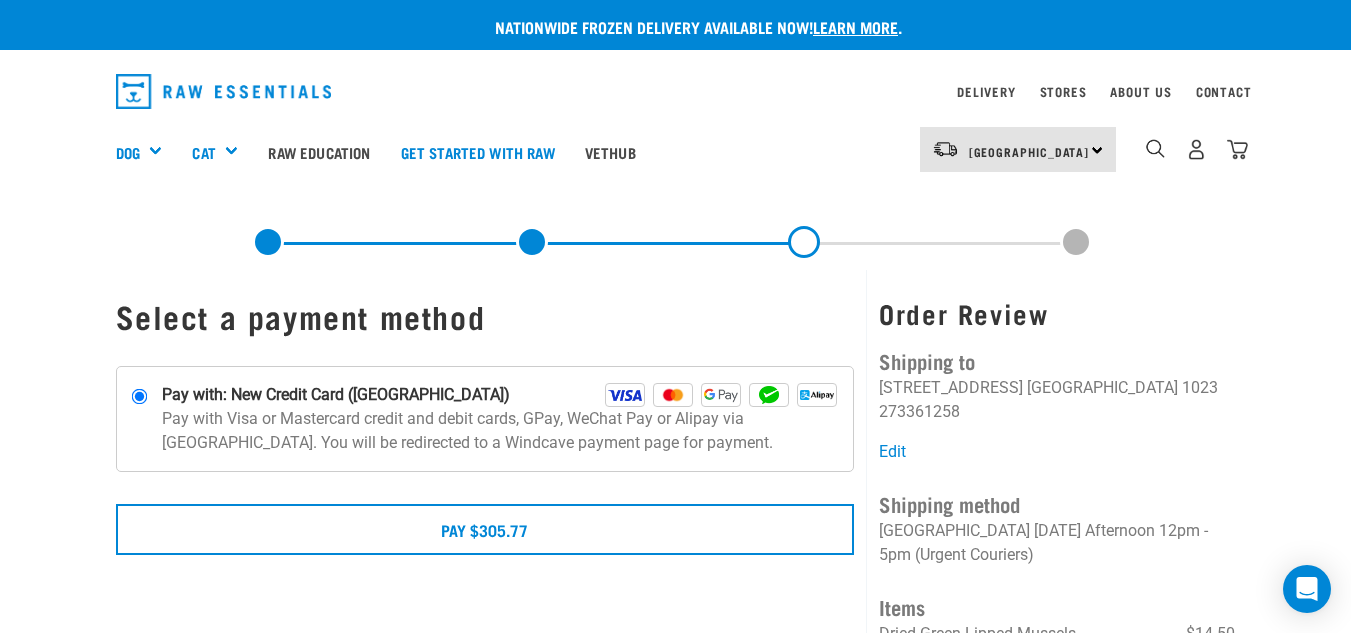 scroll, scrollTop: 0, scrollLeft: 0, axis: both 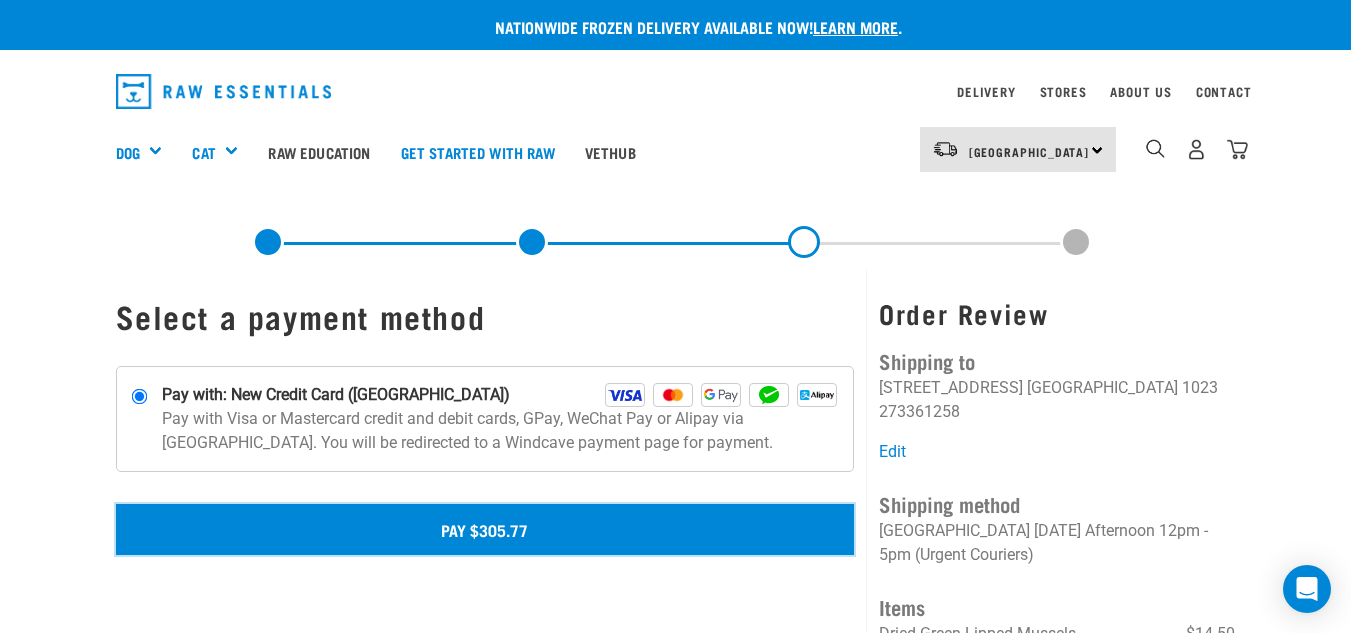 click on "Pay $305.77" at bounding box center (485, 529) 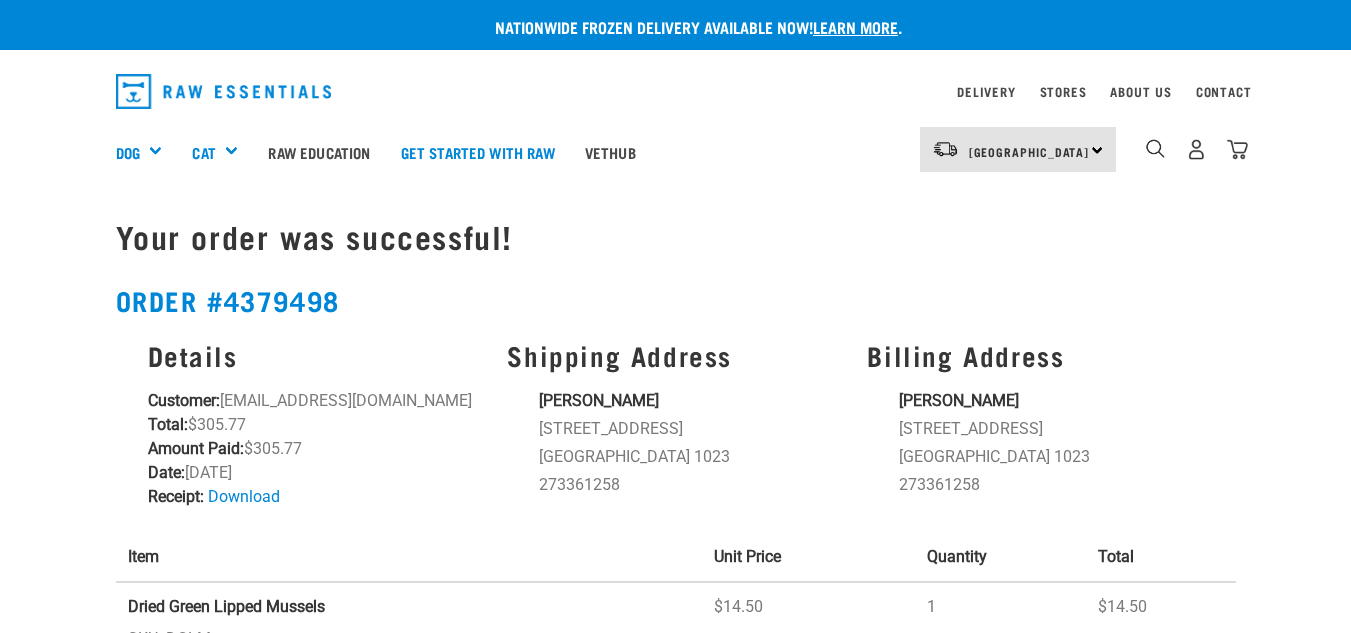 scroll, scrollTop: 0, scrollLeft: 0, axis: both 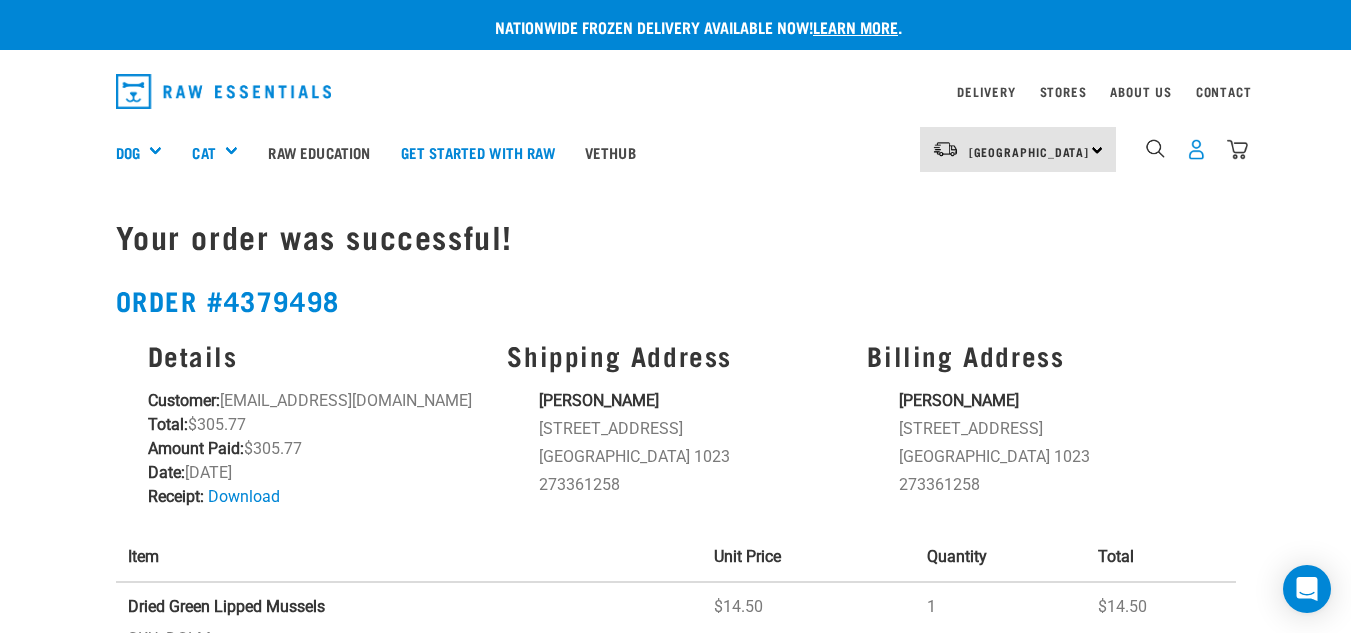 click at bounding box center (1196, 149) 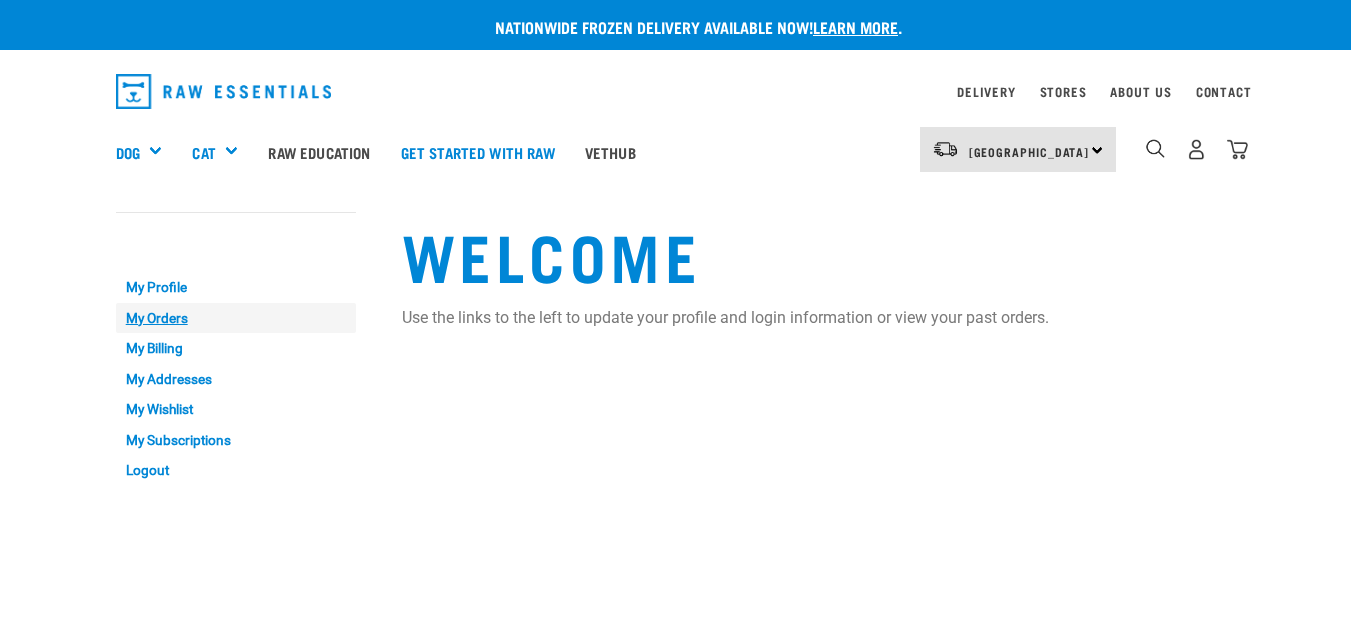 scroll, scrollTop: 0, scrollLeft: 0, axis: both 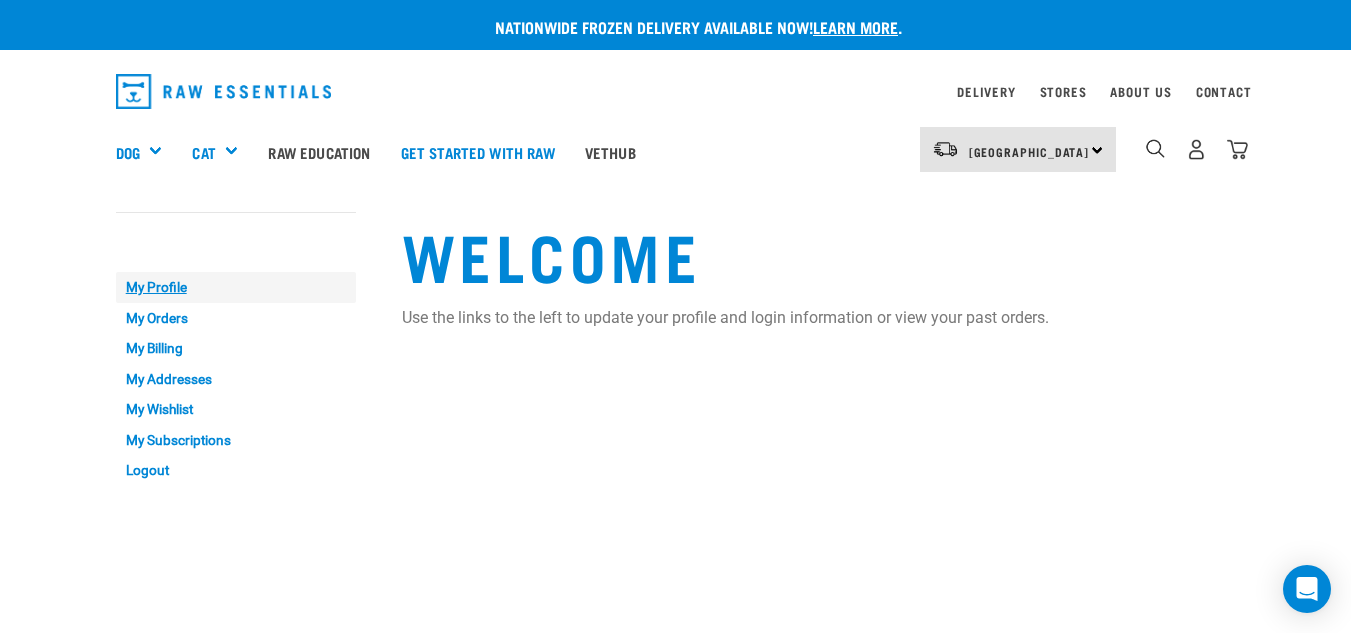 click on "My Profile" at bounding box center [236, 287] 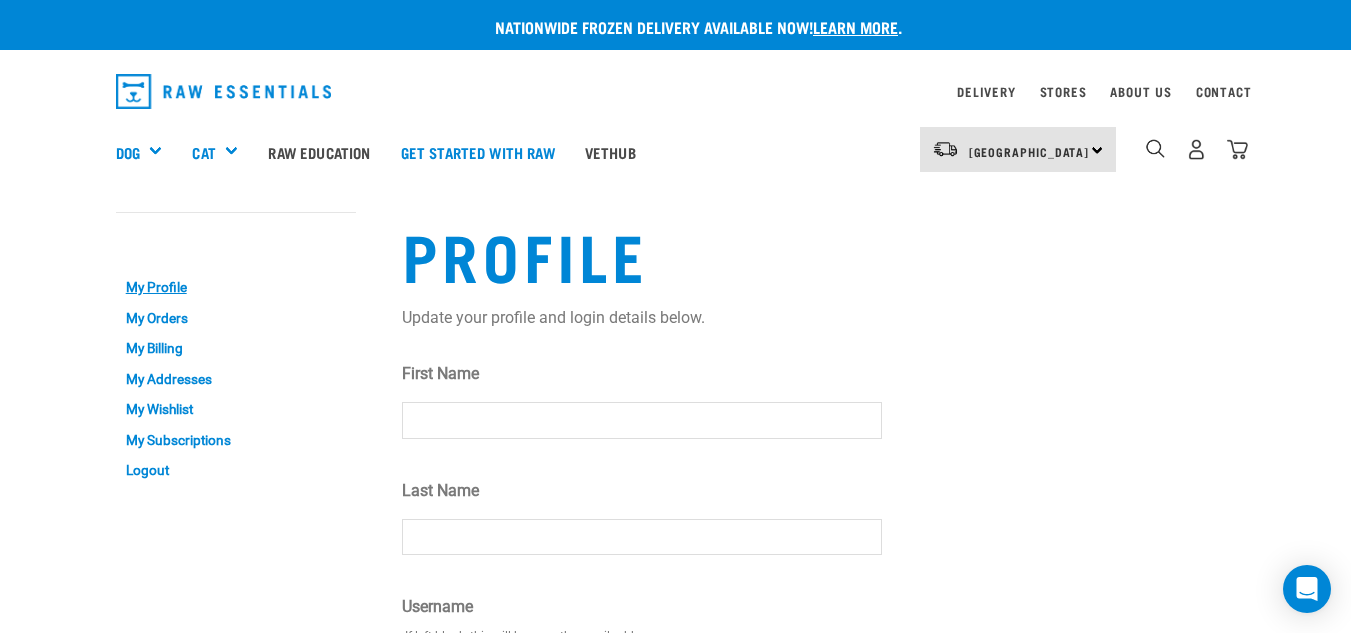 scroll, scrollTop: 0, scrollLeft: 0, axis: both 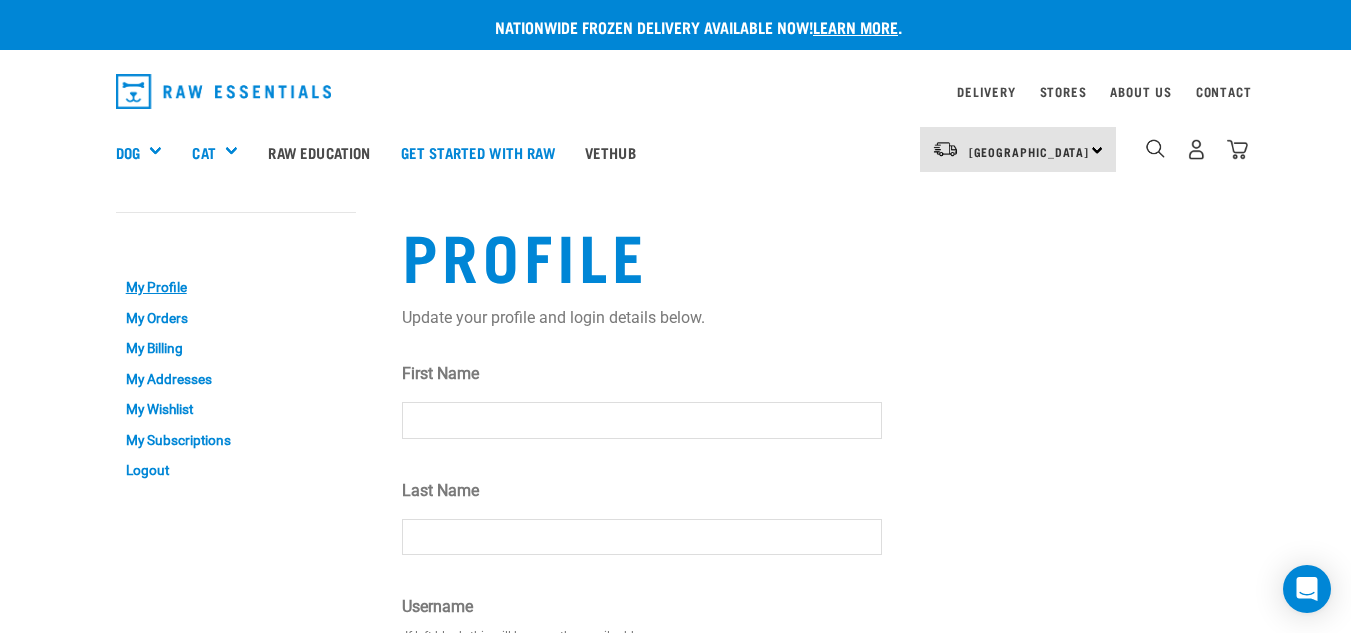click on "First Name" at bounding box center (642, 420) 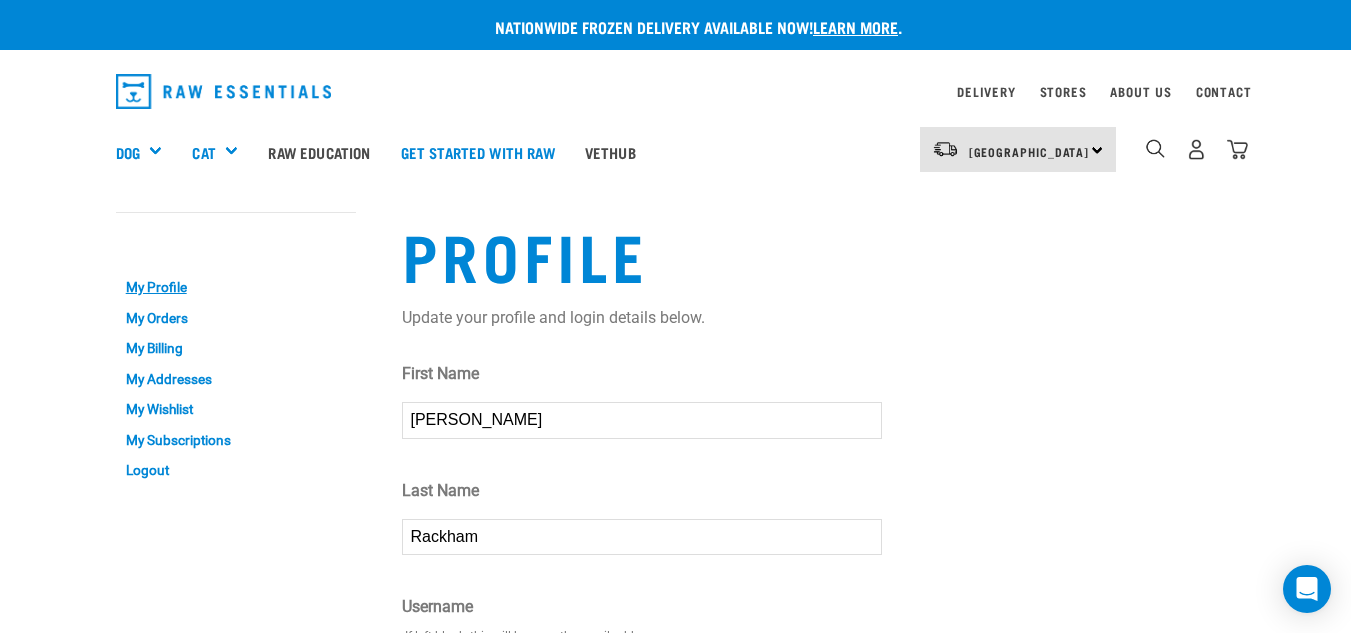 drag, startPoint x: 510, startPoint y: 541, endPoint x: 359, endPoint y: 541, distance: 151 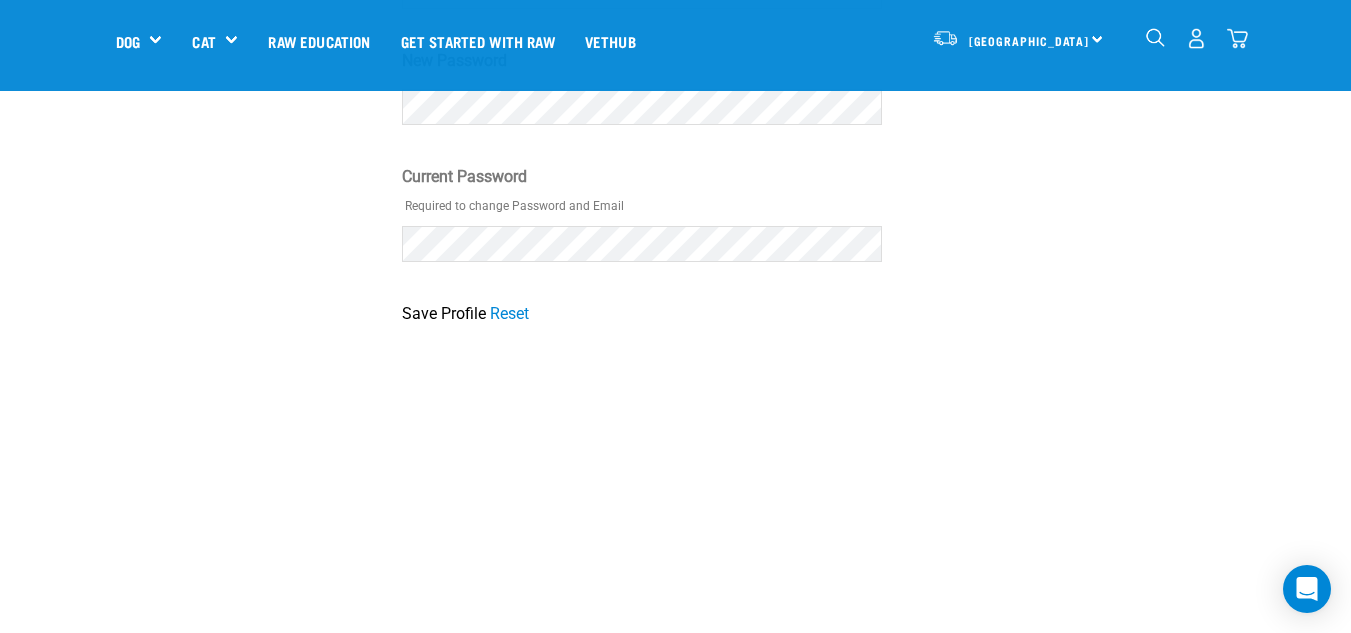 scroll, scrollTop: 700, scrollLeft: 0, axis: vertical 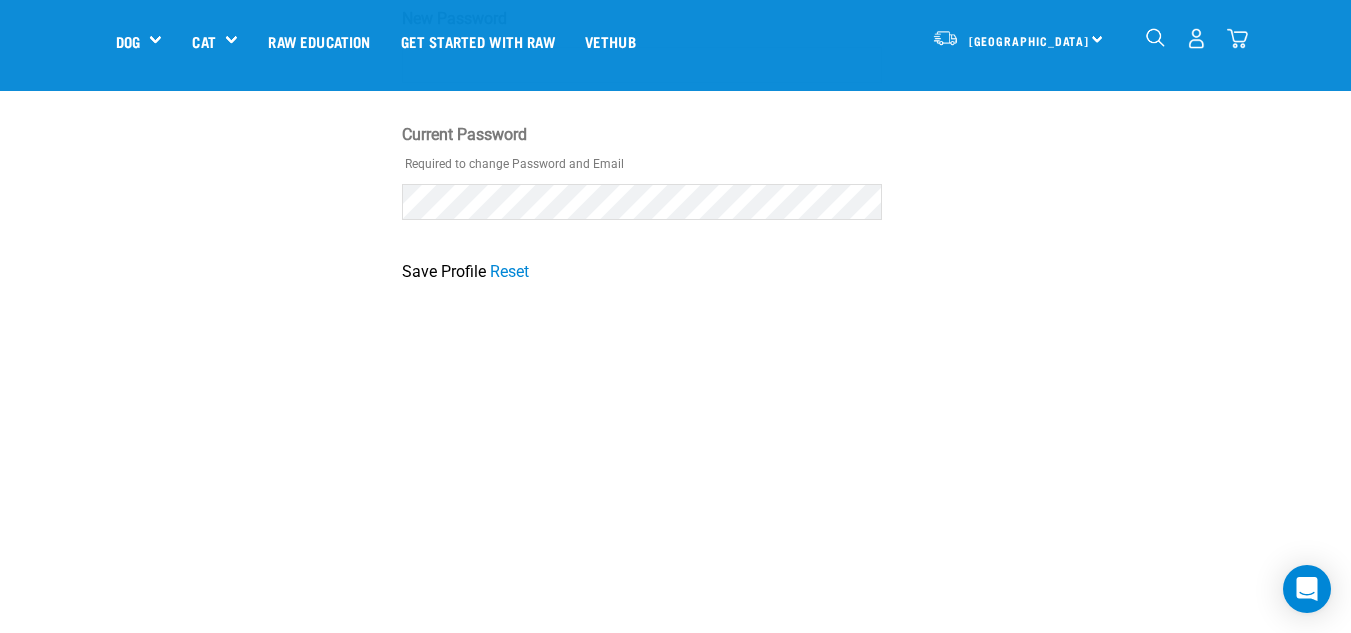 type on "Graamans" 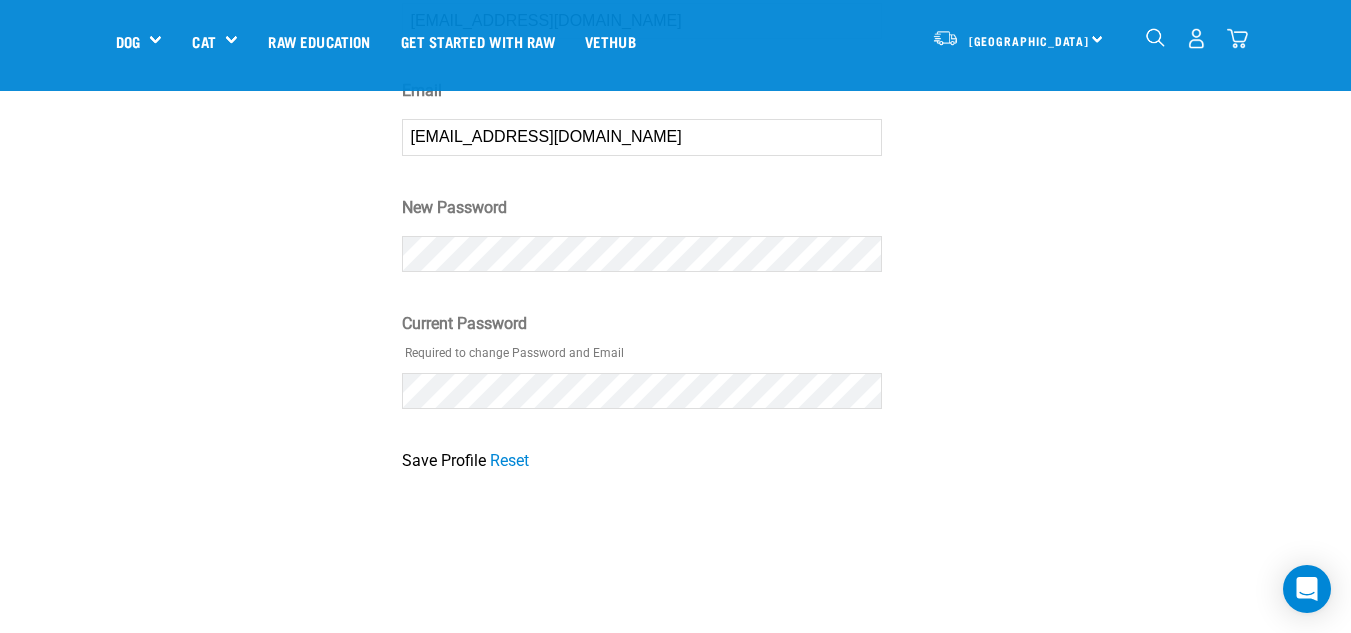 scroll, scrollTop: 500, scrollLeft: 0, axis: vertical 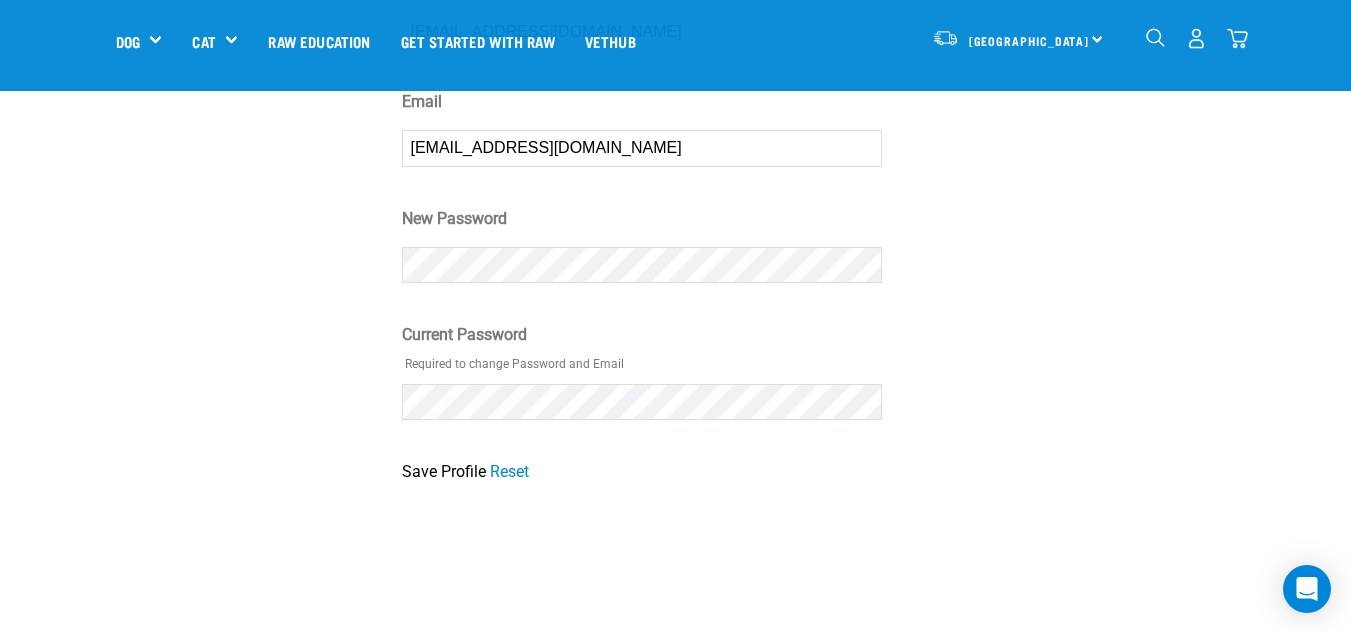 click on "My Account
My Profile
My Orders
My Billing
My Addresses
My Wishlist                          My Subscriptions
Logout
Profile
Update your profile and login details below.
First Name
Sonya
Last Name
Graamans
Username  ⚠ Email" at bounding box center [676, 22] 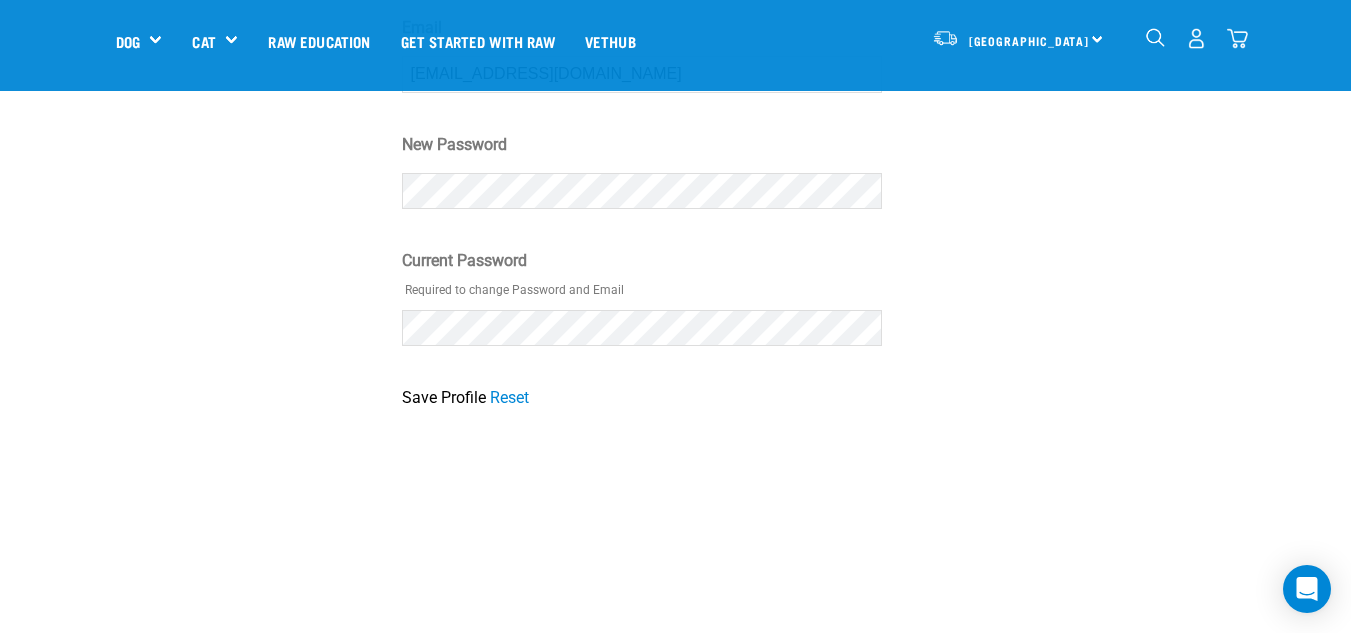 scroll, scrollTop: 600, scrollLeft: 0, axis: vertical 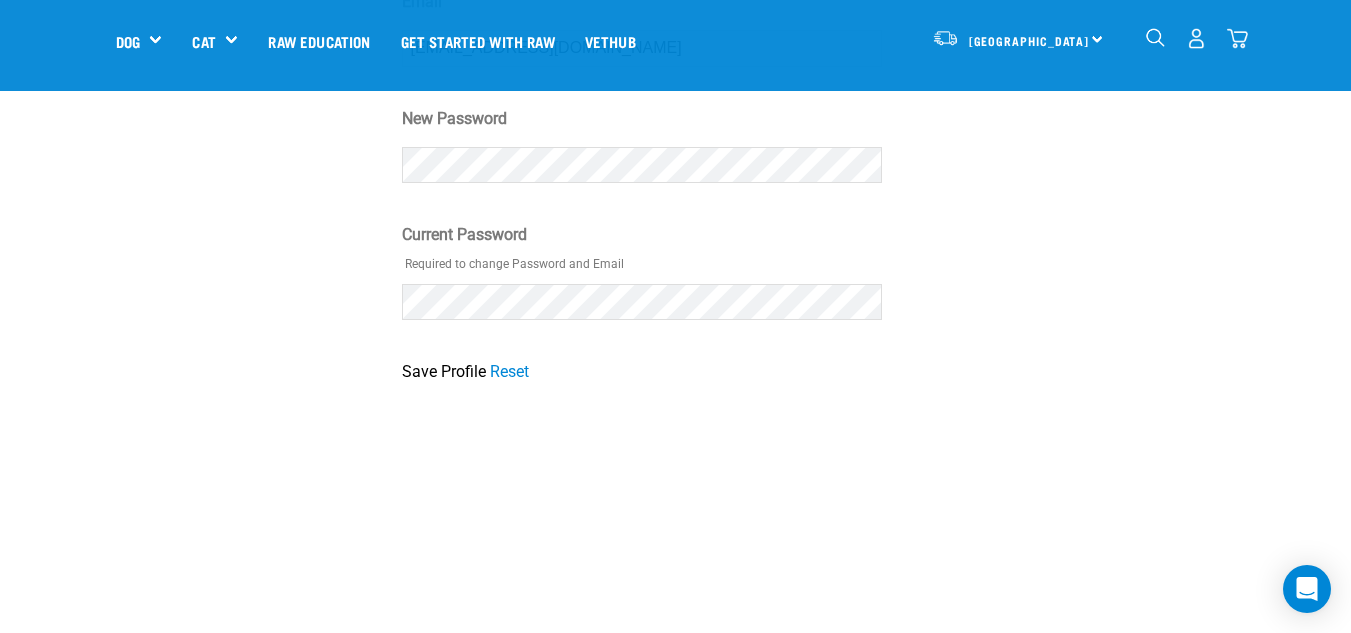 click on "Save Profile" at bounding box center (444, 372) 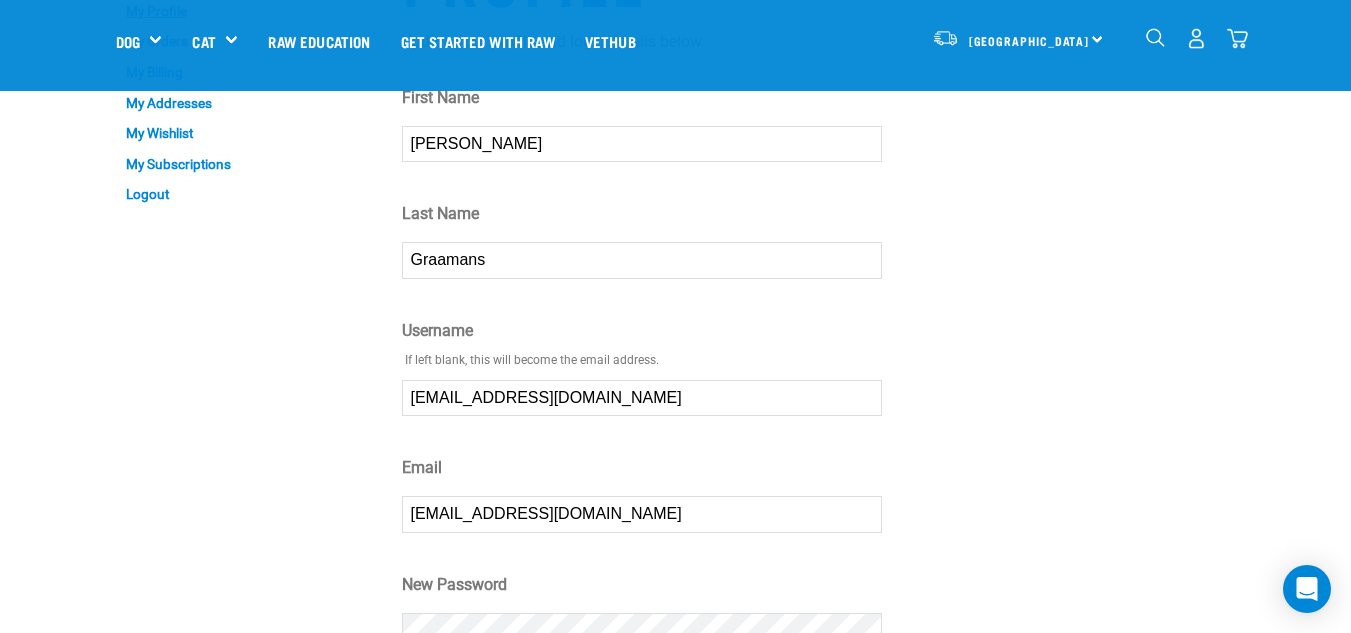 scroll, scrollTop: 0, scrollLeft: 0, axis: both 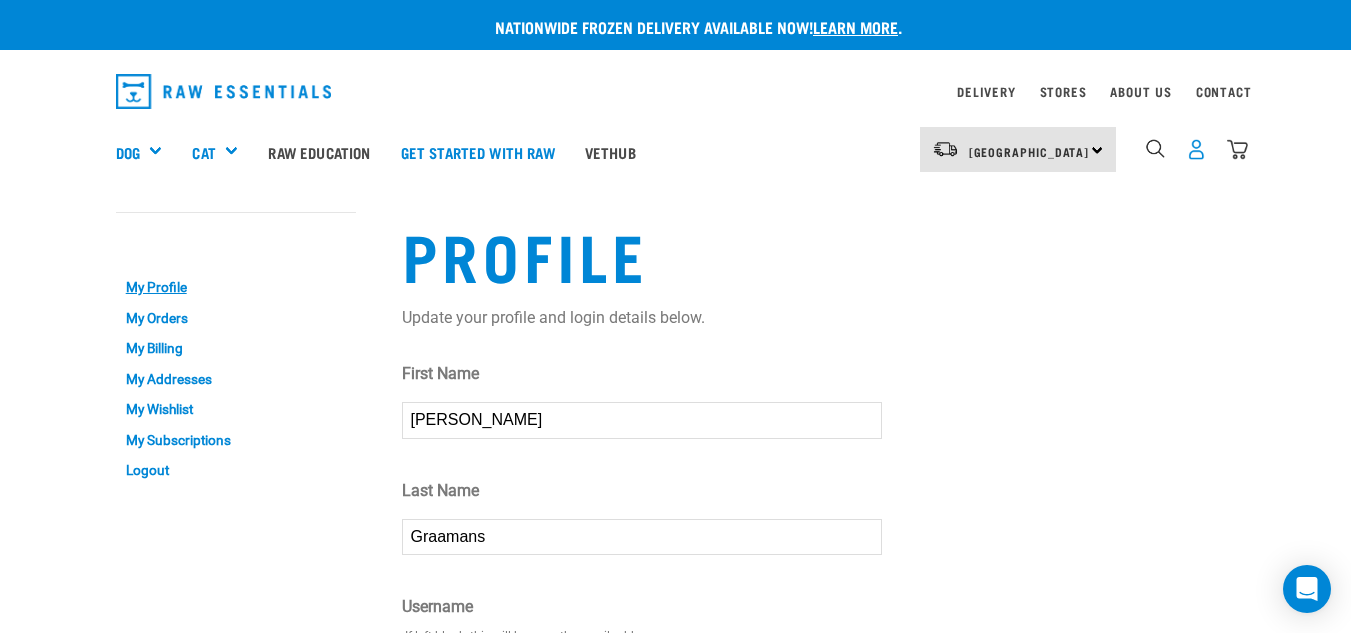 click at bounding box center [1196, 149] 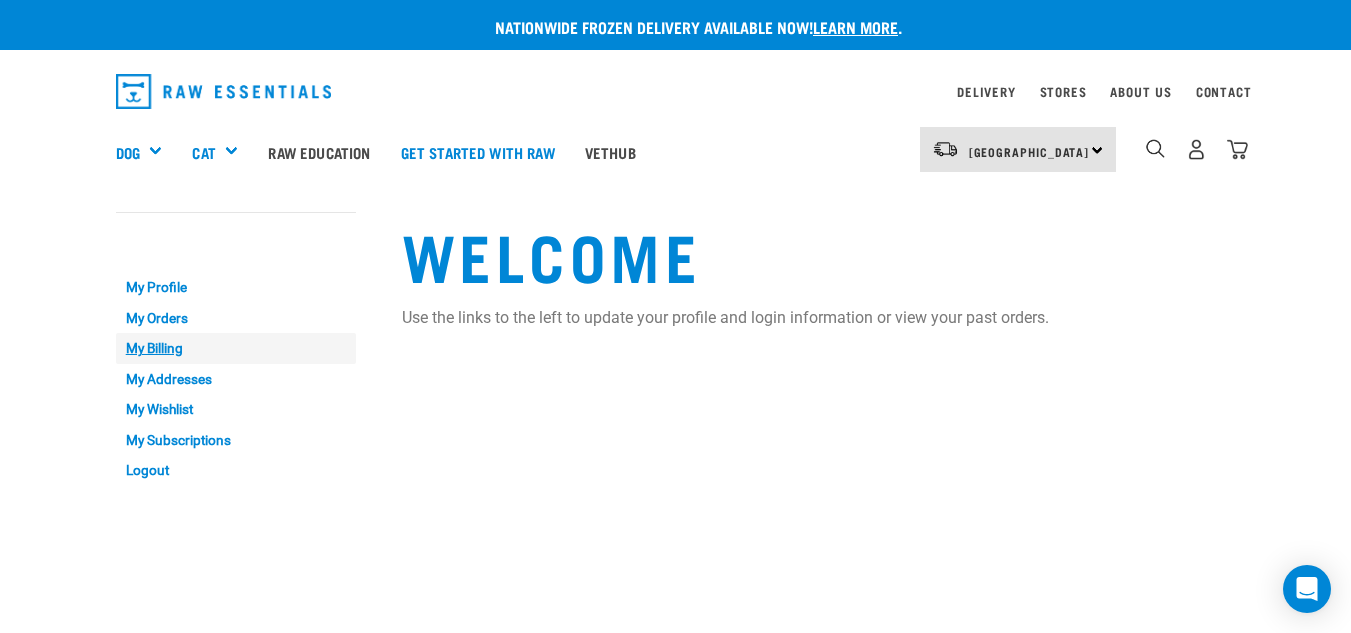 scroll, scrollTop: 0, scrollLeft: 0, axis: both 